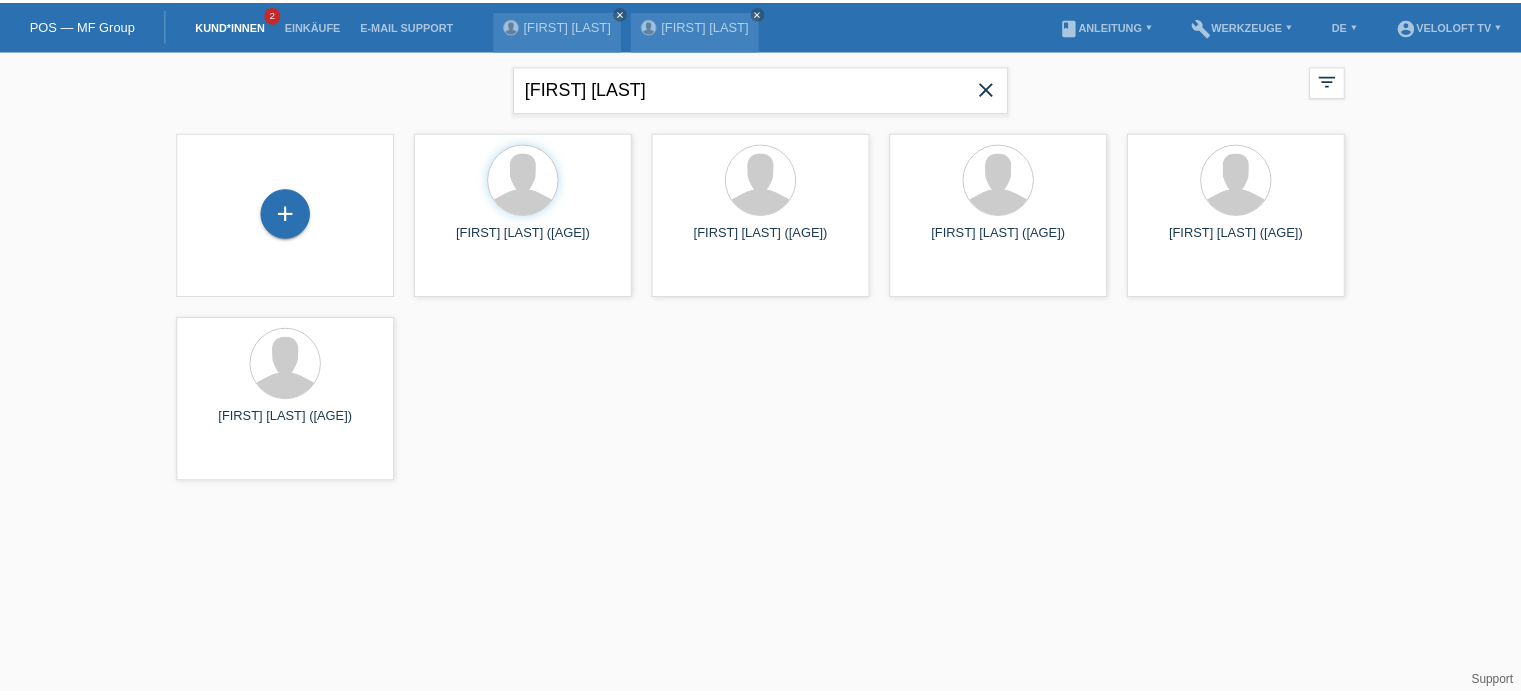 scroll, scrollTop: 0, scrollLeft: 0, axis: both 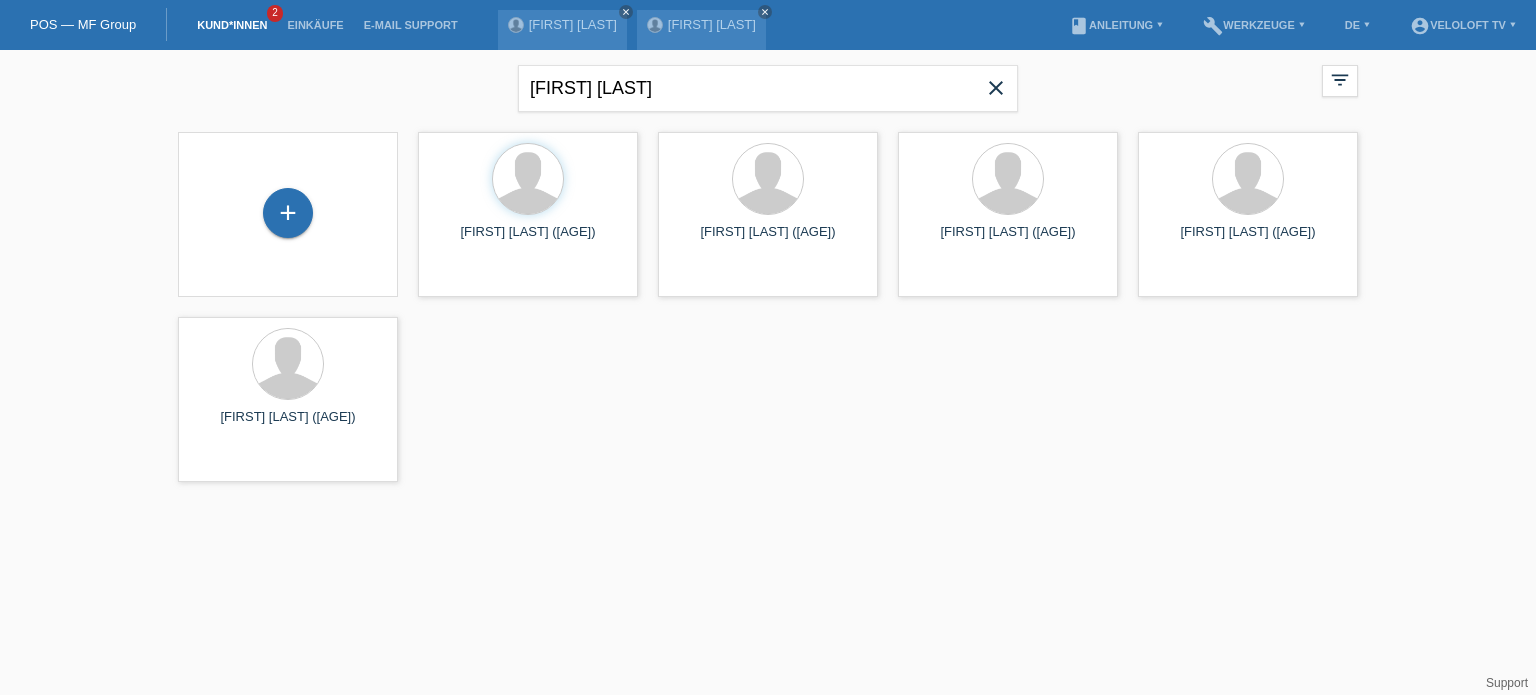 click on "close" at bounding box center (996, 88) 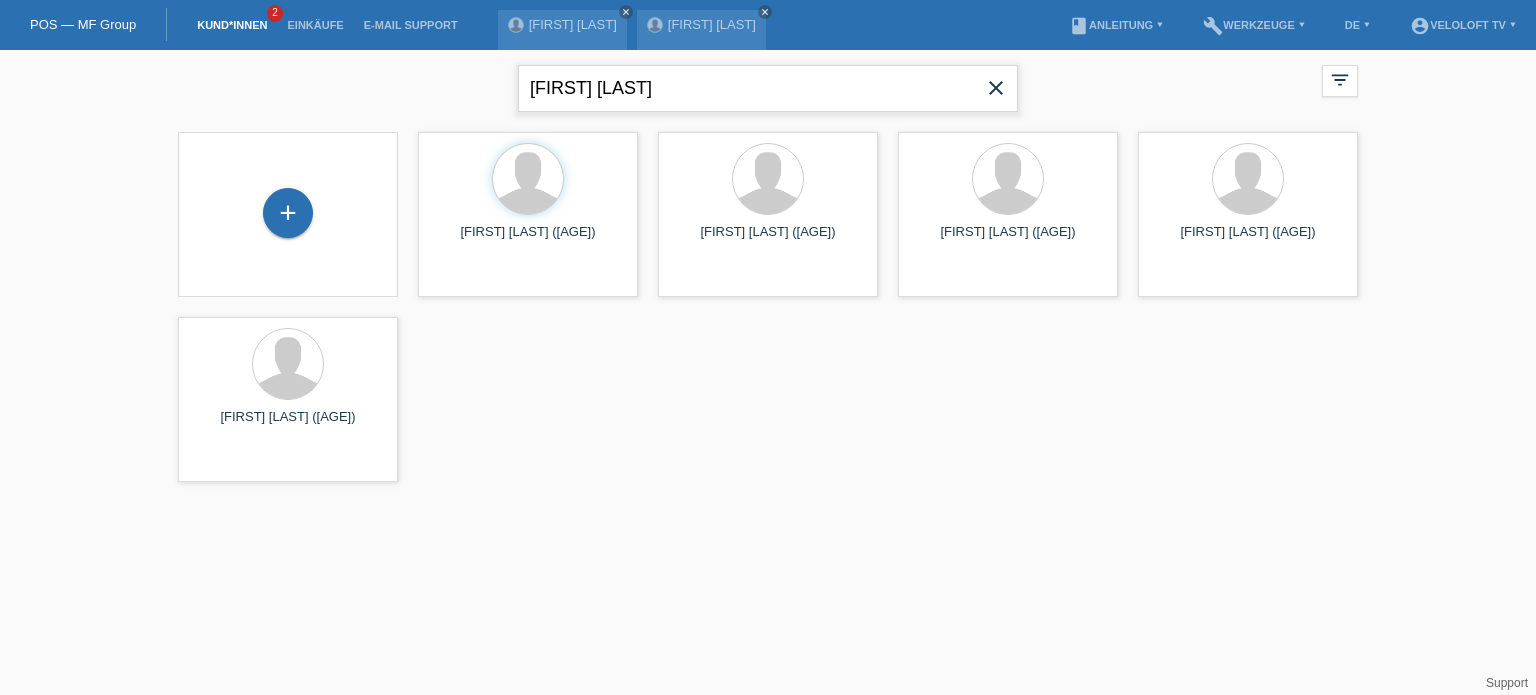 type 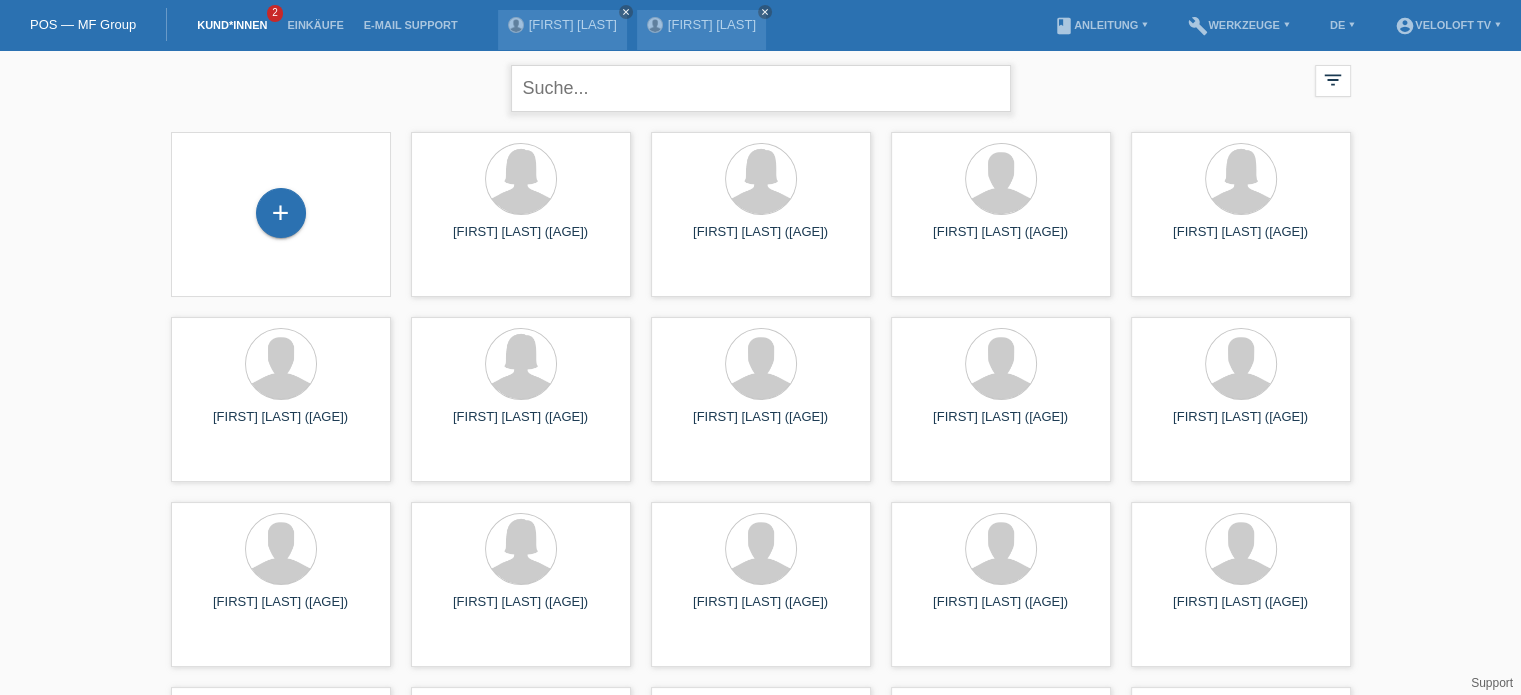 click at bounding box center (761, 88) 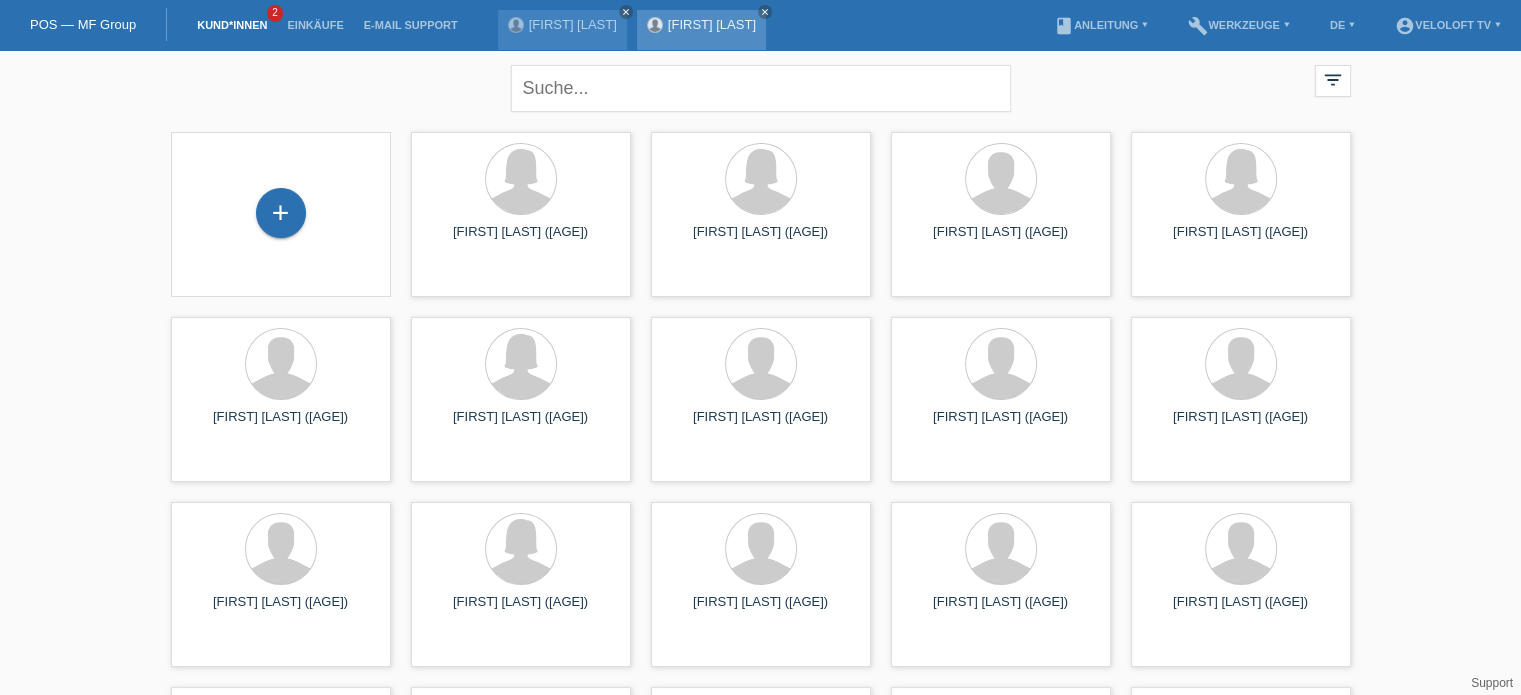 click on "Rolf Baumann" at bounding box center [712, 24] 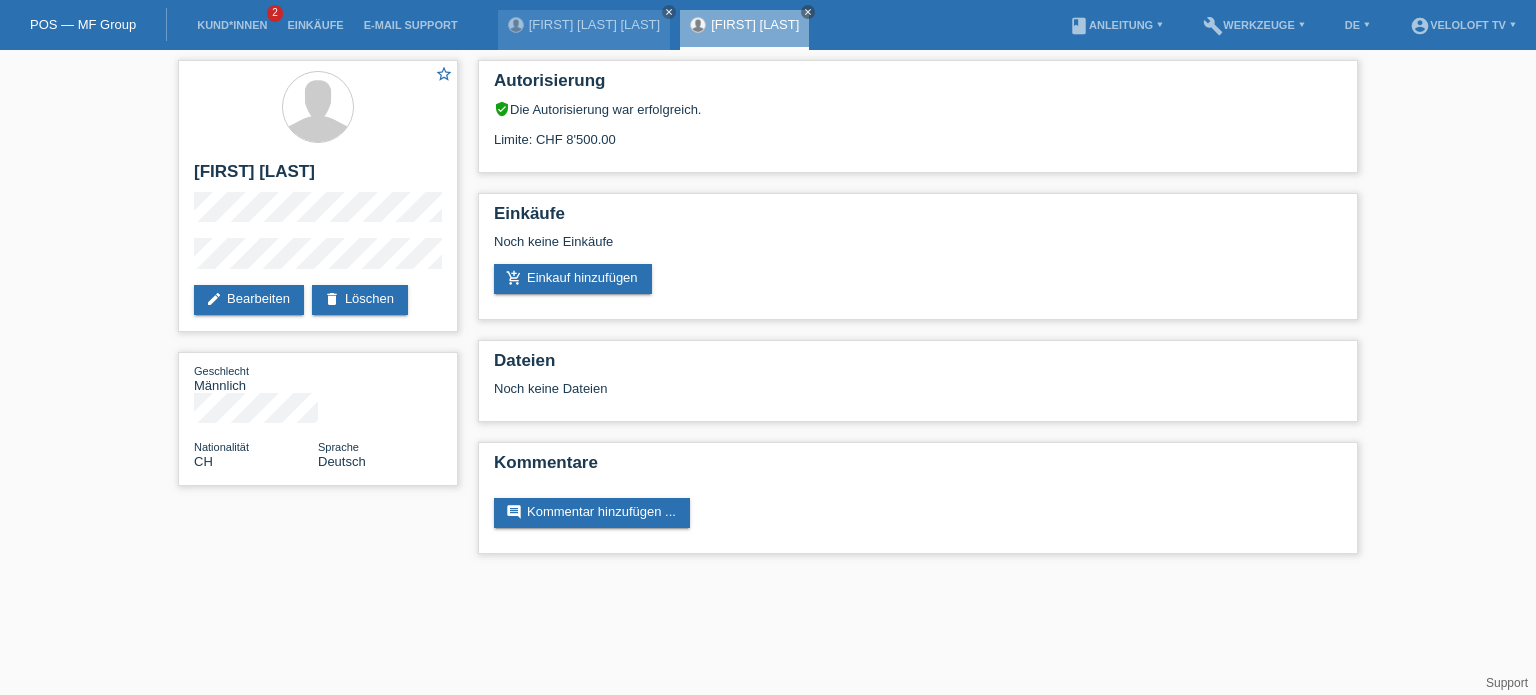 scroll, scrollTop: 0, scrollLeft: 0, axis: both 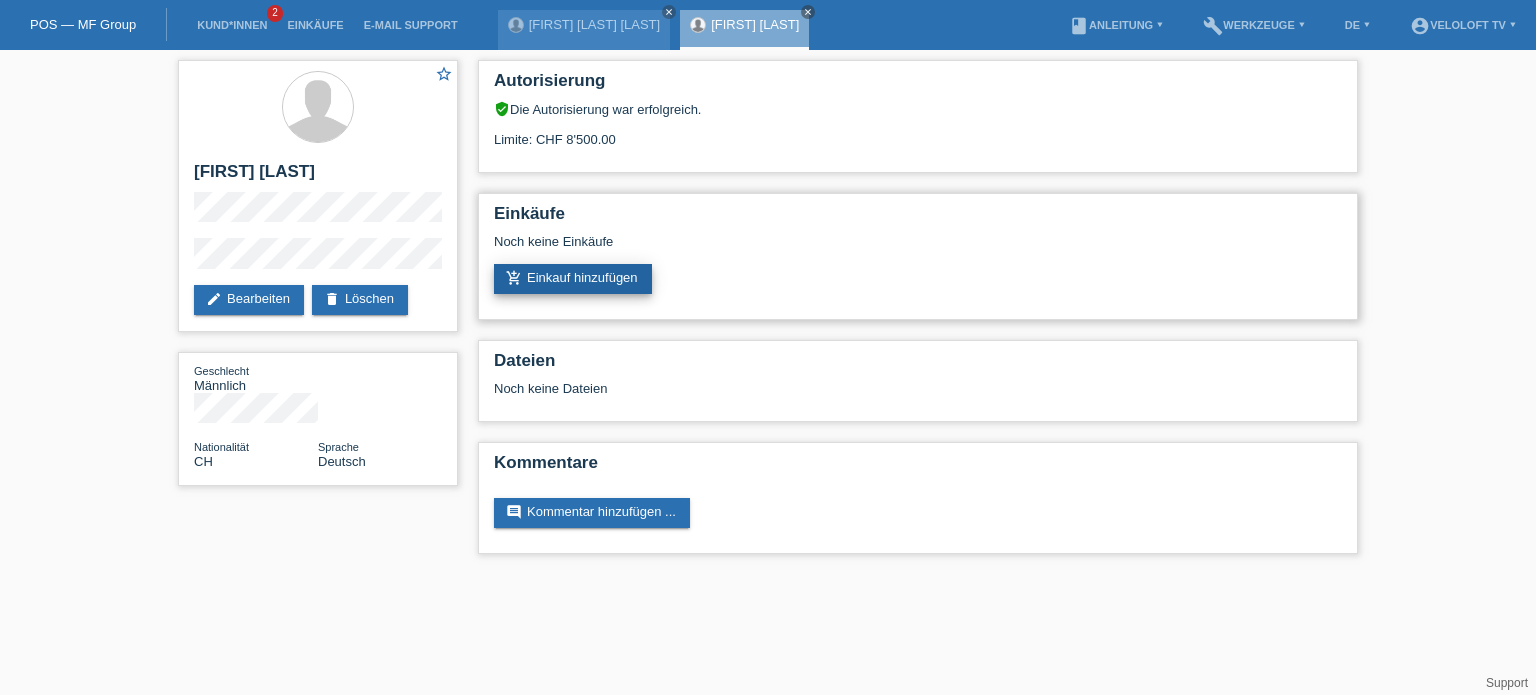 click on "add_shopping_cart  Einkauf hinzufügen" at bounding box center [573, 279] 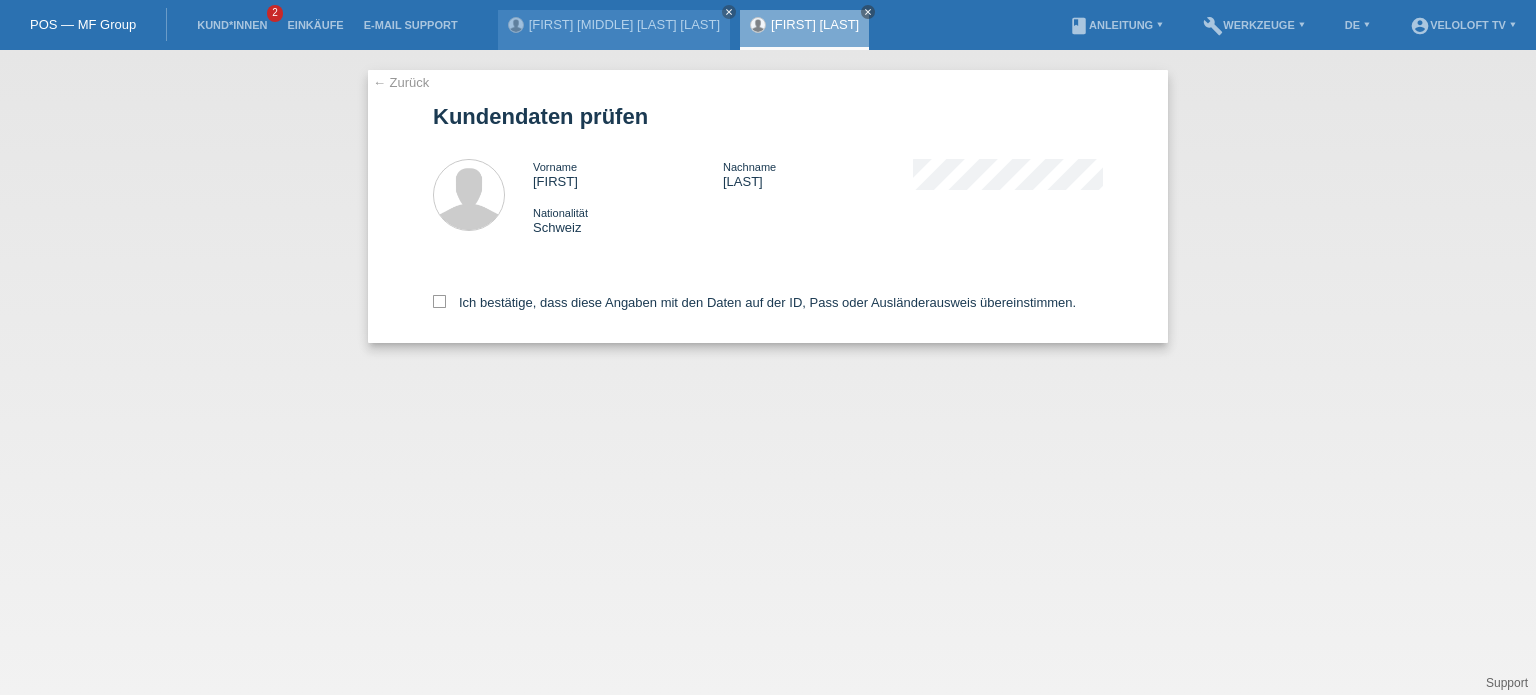 scroll, scrollTop: 0, scrollLeft: 0, axis: both 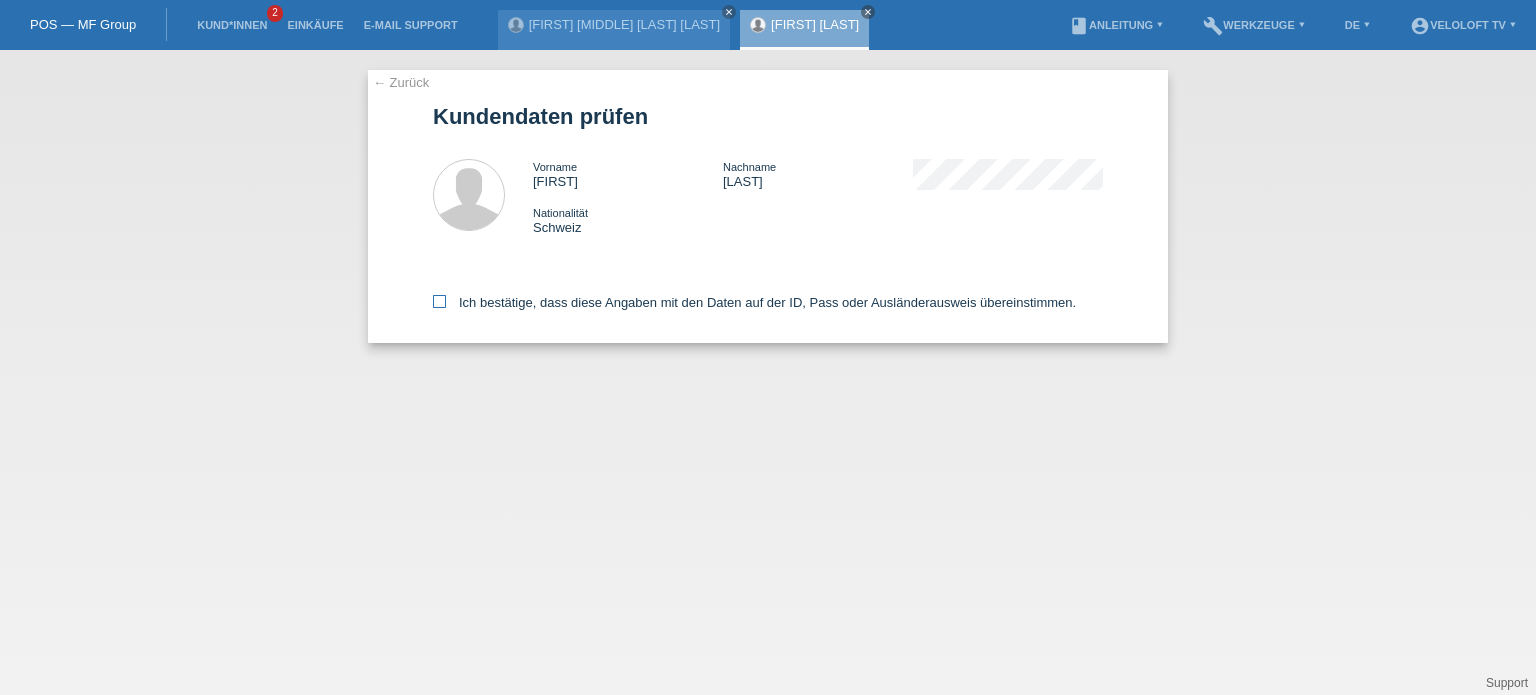 click at bounding box center [439, 301] 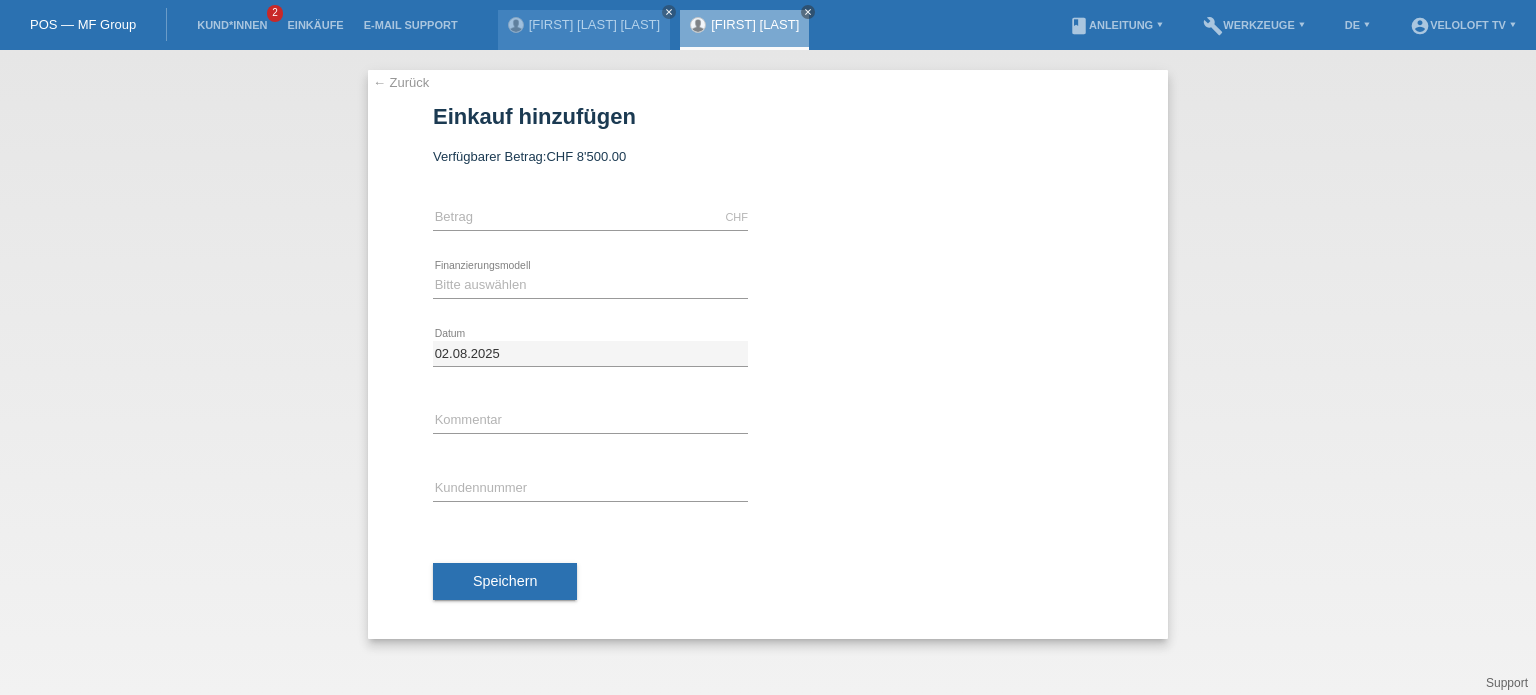 scroll, scrollTop: 0, scrollLeft: 0, axis: both 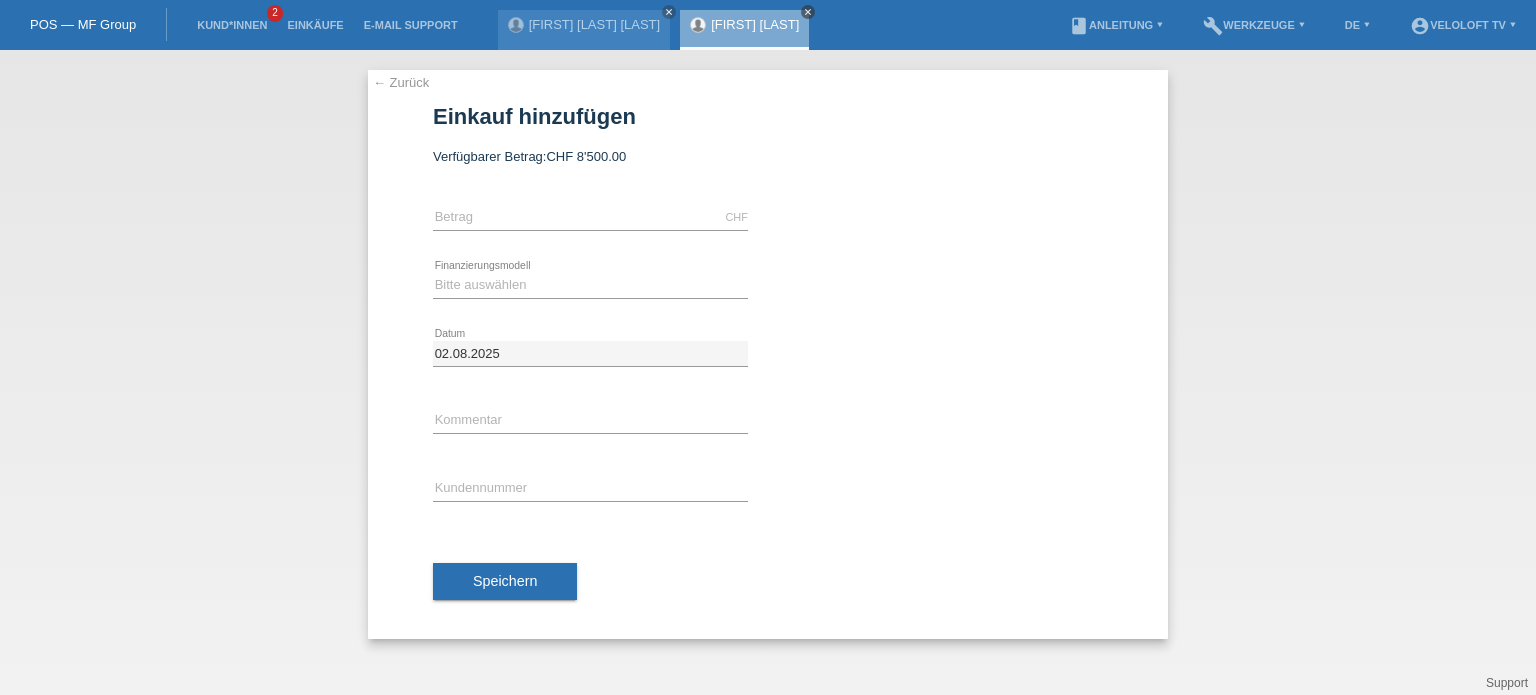 click on "close" at bounding box center (808, 12) 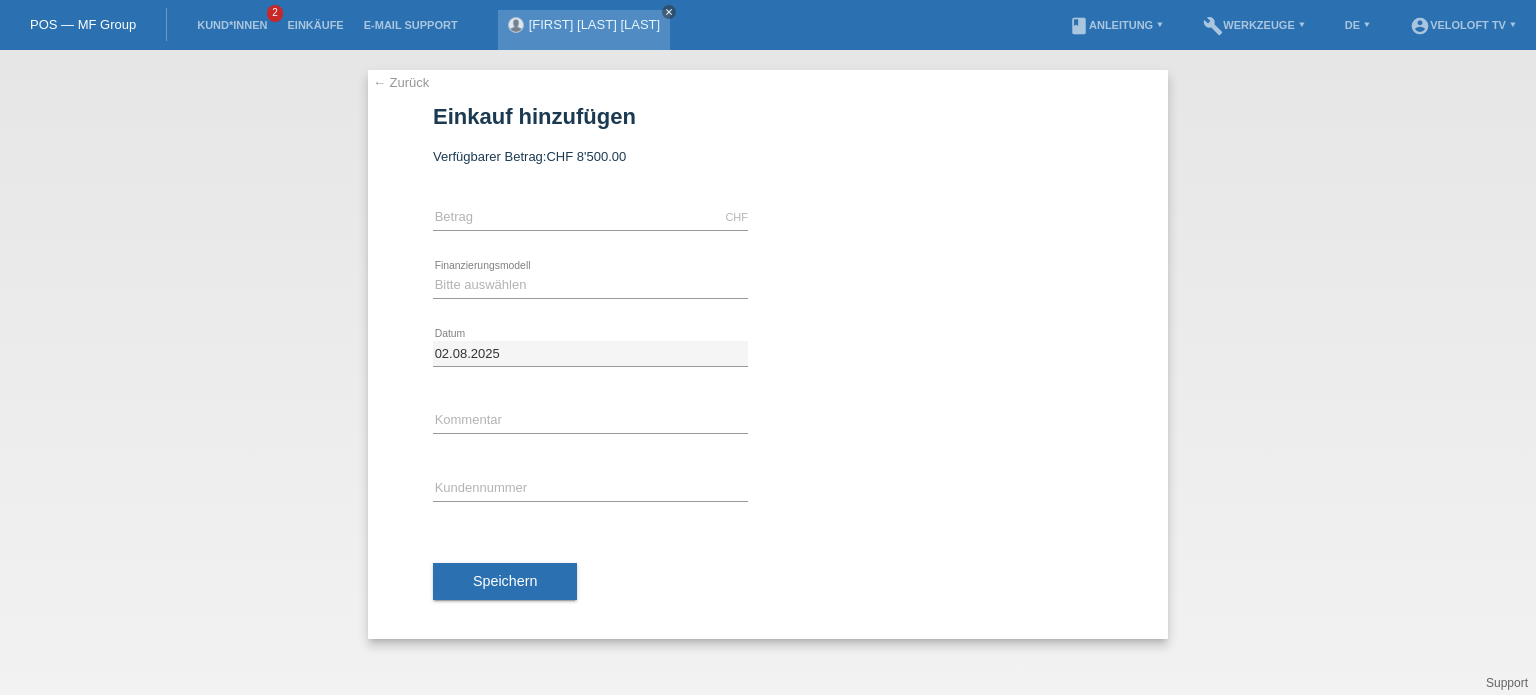 click on "close" at bounding box center [669, 12] 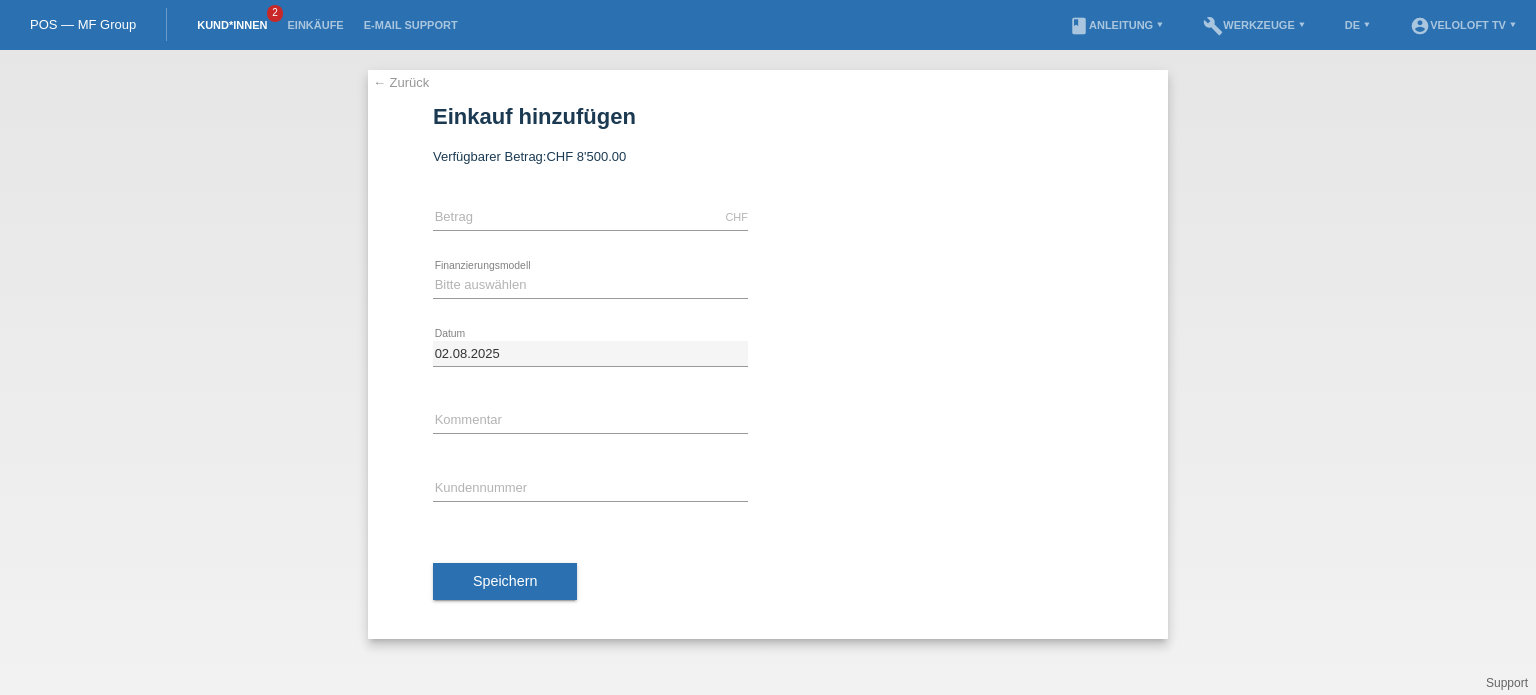 click on "Kund*innen" at bounding box center [232, 25] 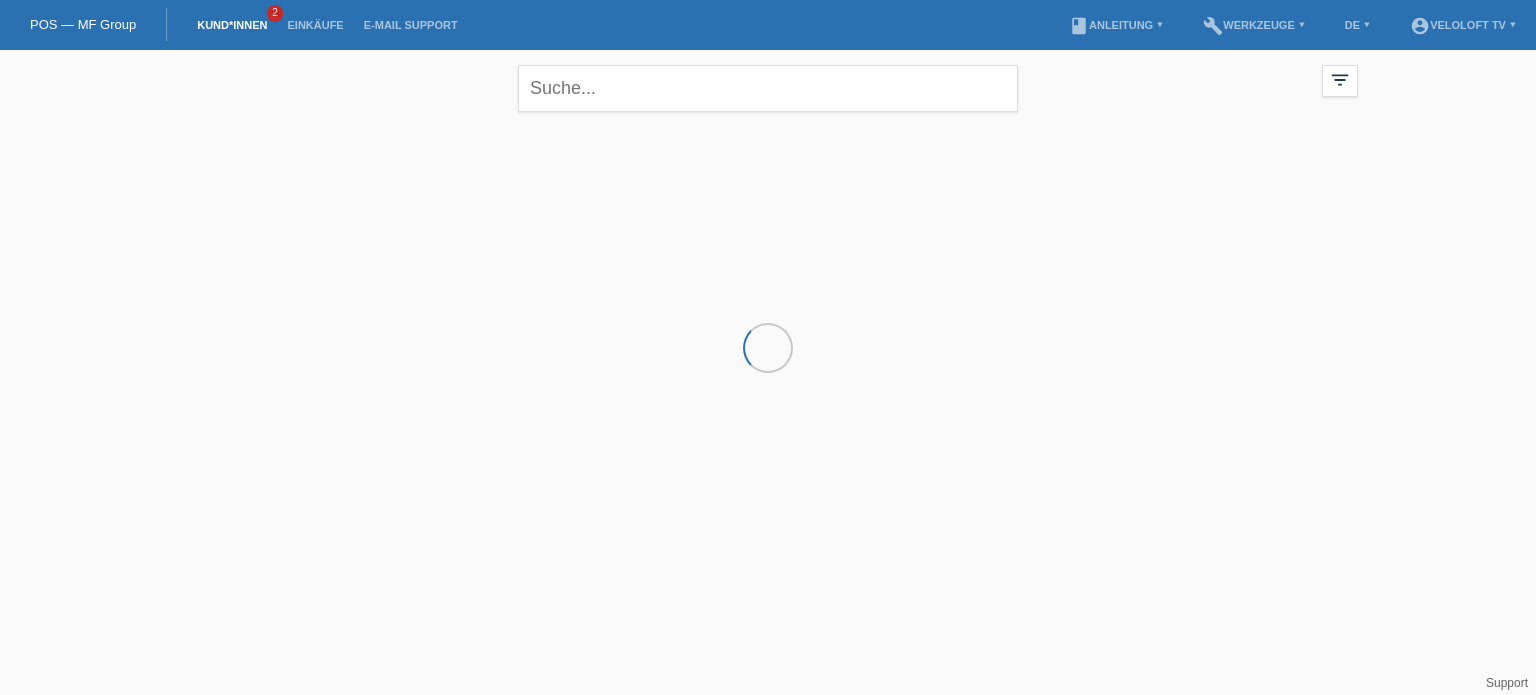 scroll, scrollTop: 0, scrollLeft: 0, axis: both 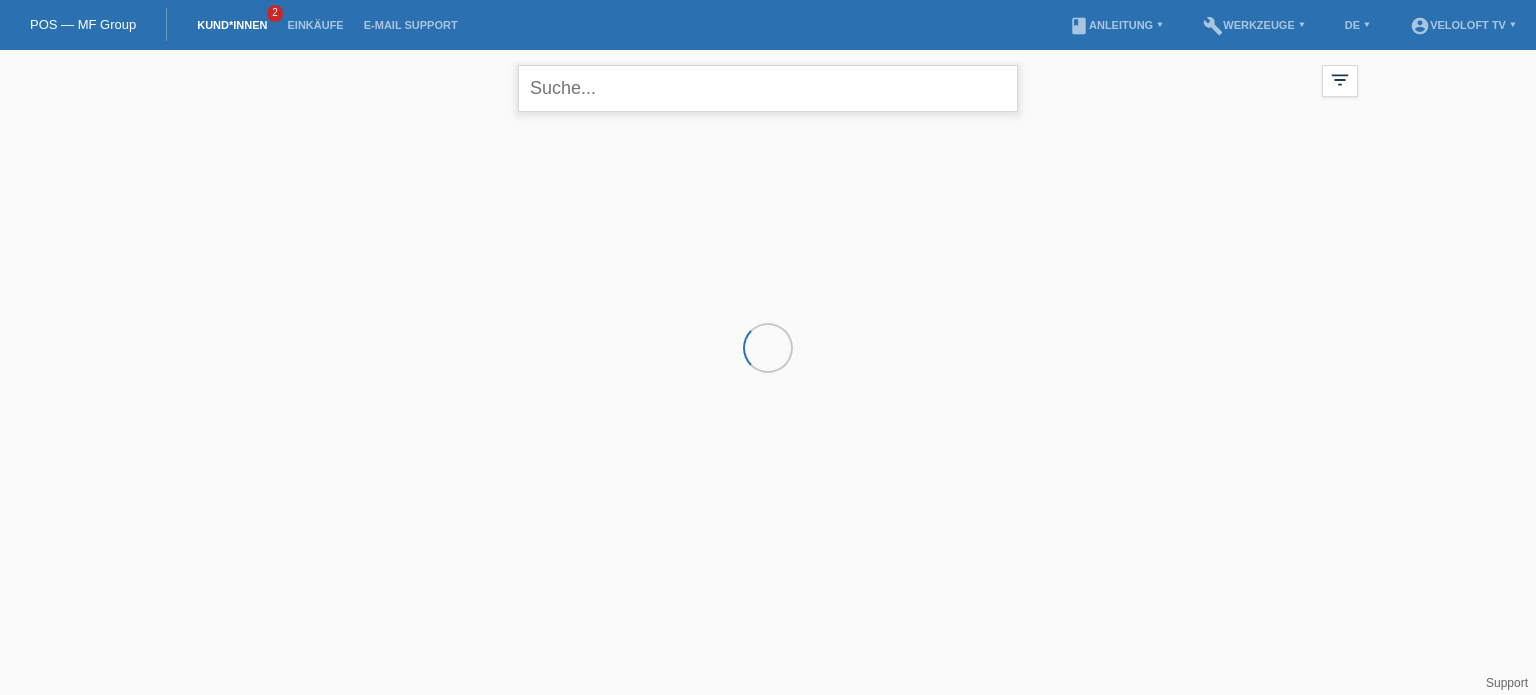 click at bounding box center [768, 88] 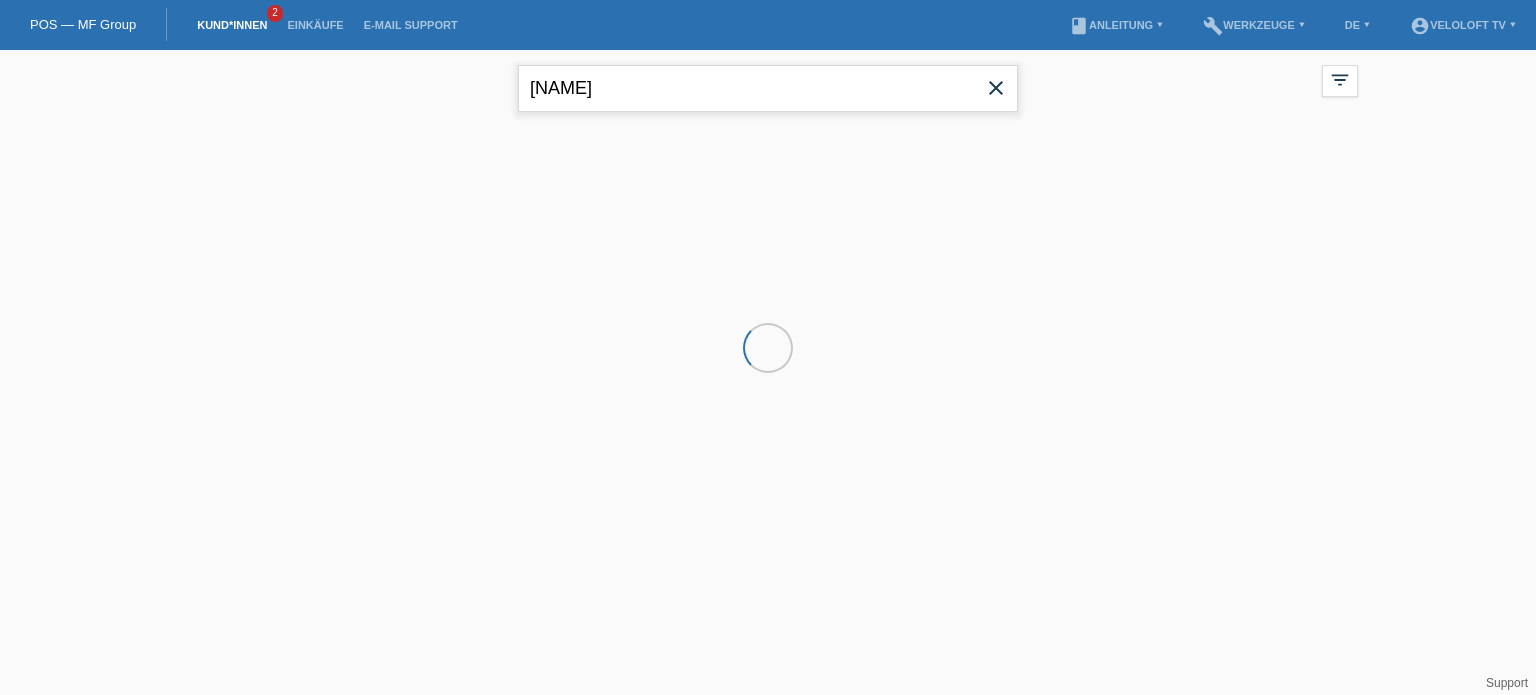 type on "[LAST]" 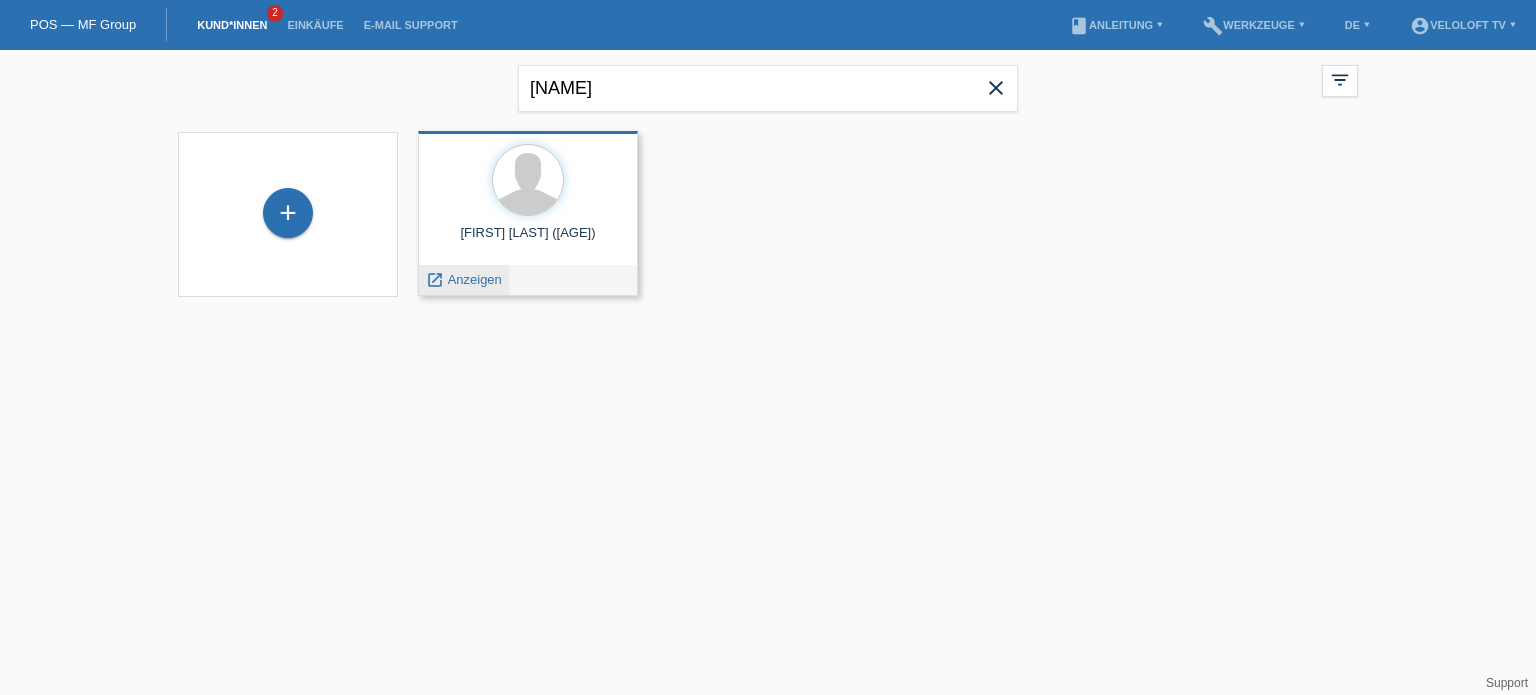 click on "Anzeigen" at bounding box center [475, 279] 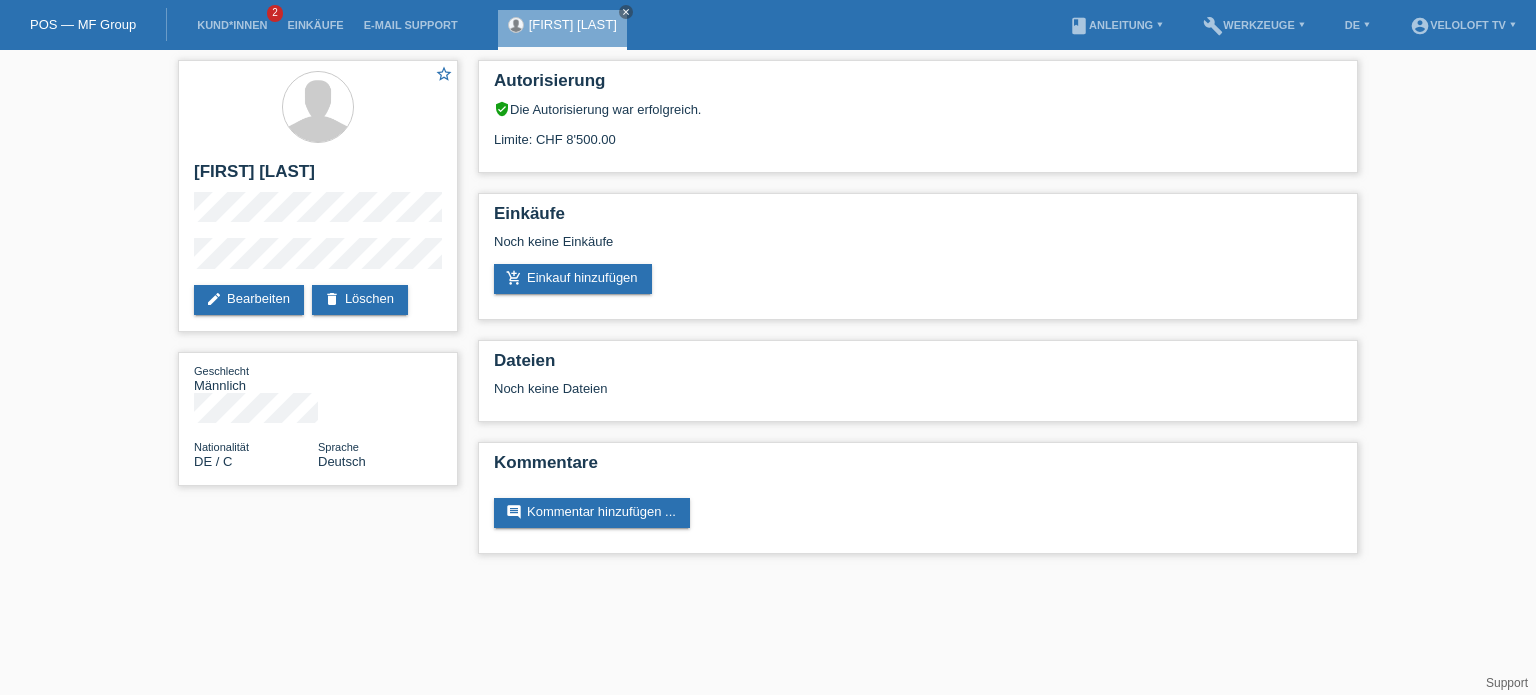 scroll, scrollTop: 0, scrollLeft: 0, axis: both 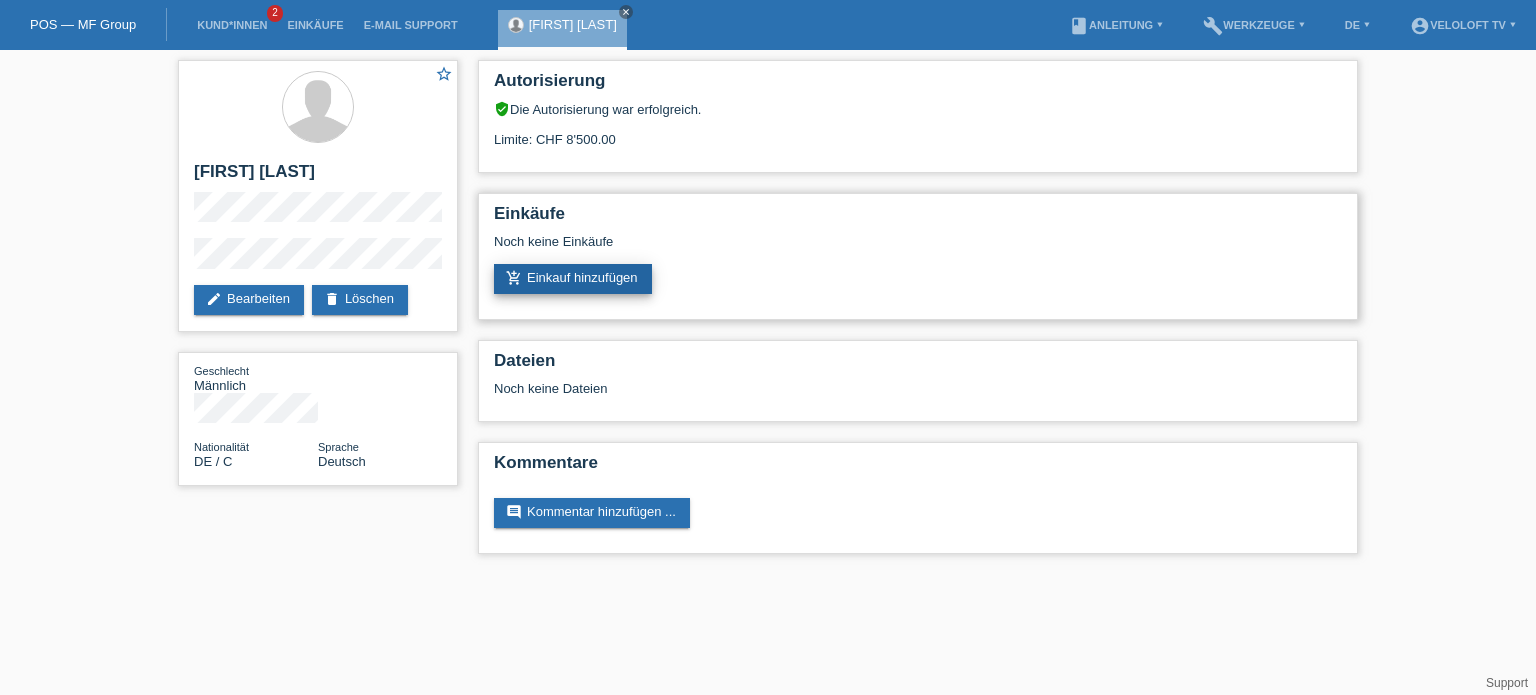 click on "add_shopping_cart  Einkauf hinzufügen" at bounding box center (573, 279) 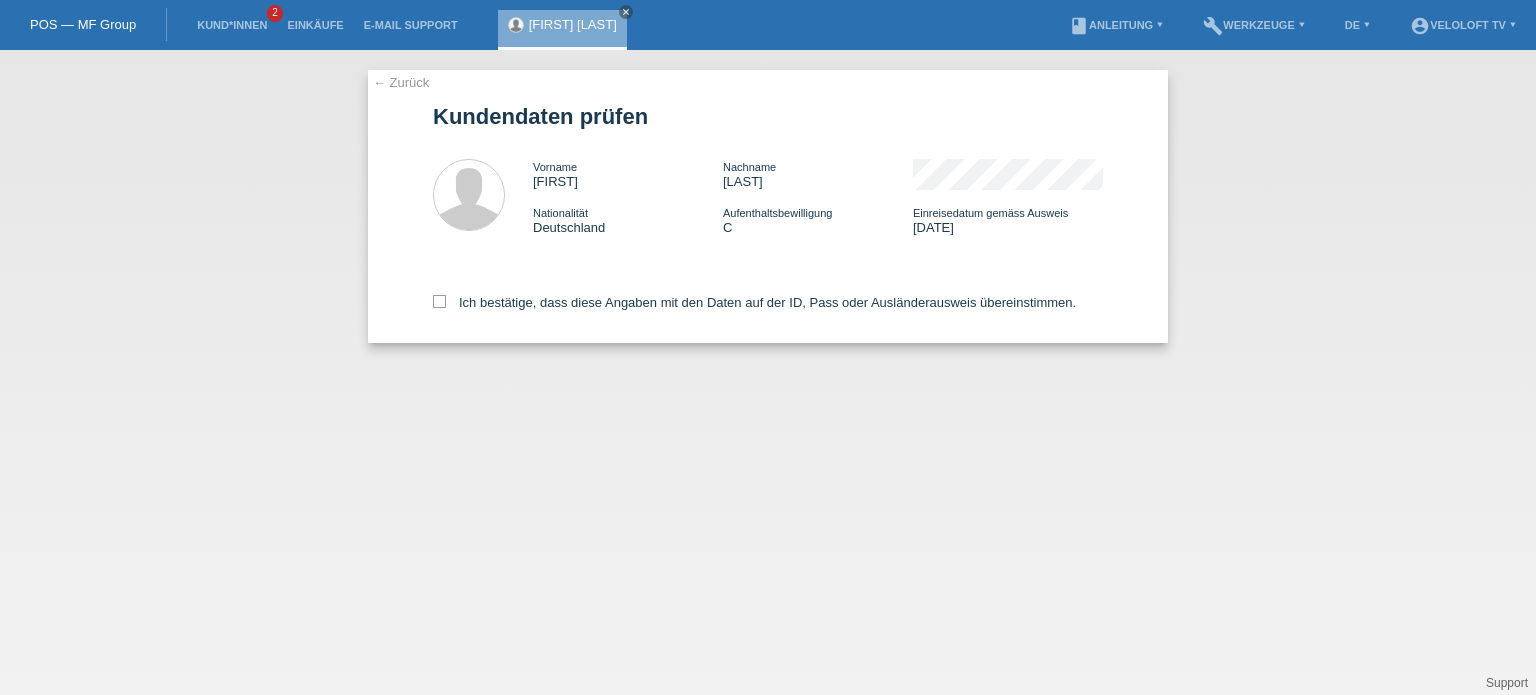 scroll, scrollTop: 0, scrollLeft: 0, axis: both 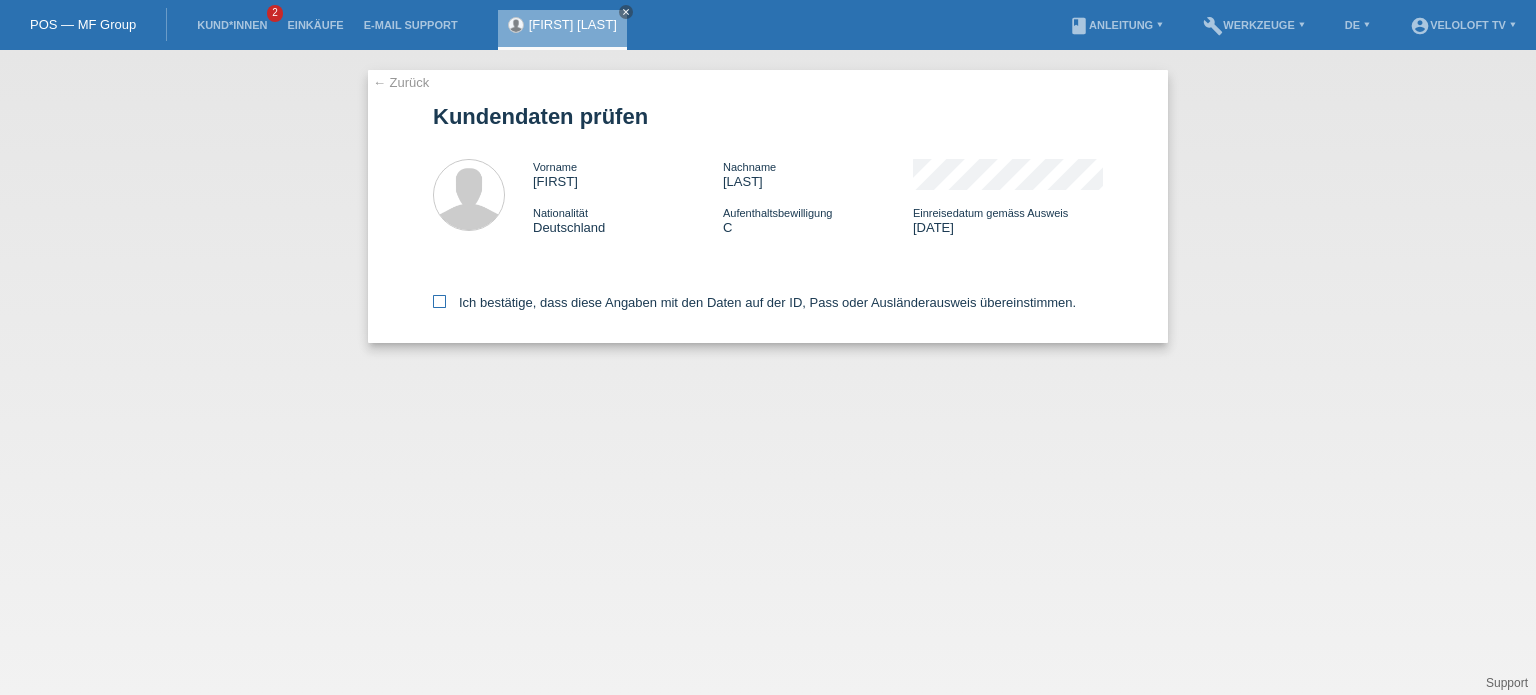 click at bounding box center [439, 301] 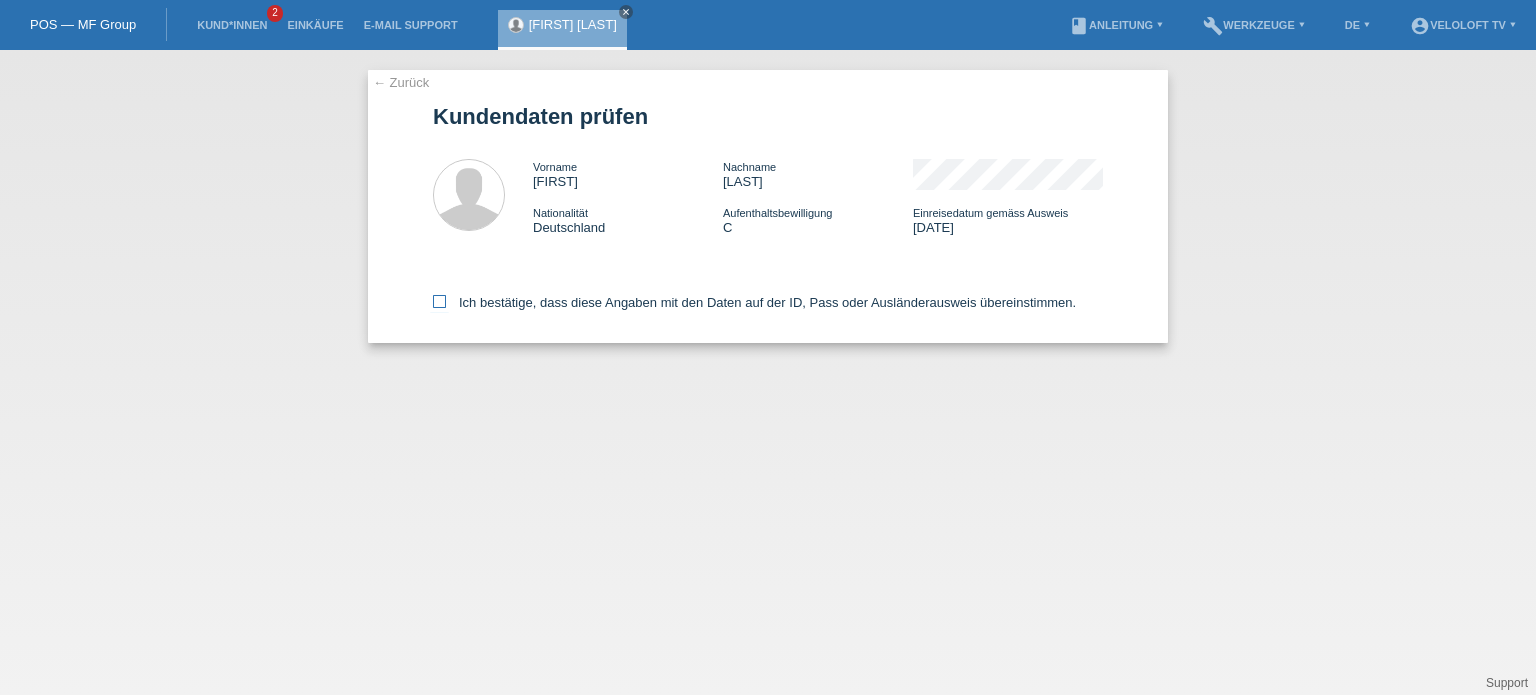checkbox on "true" 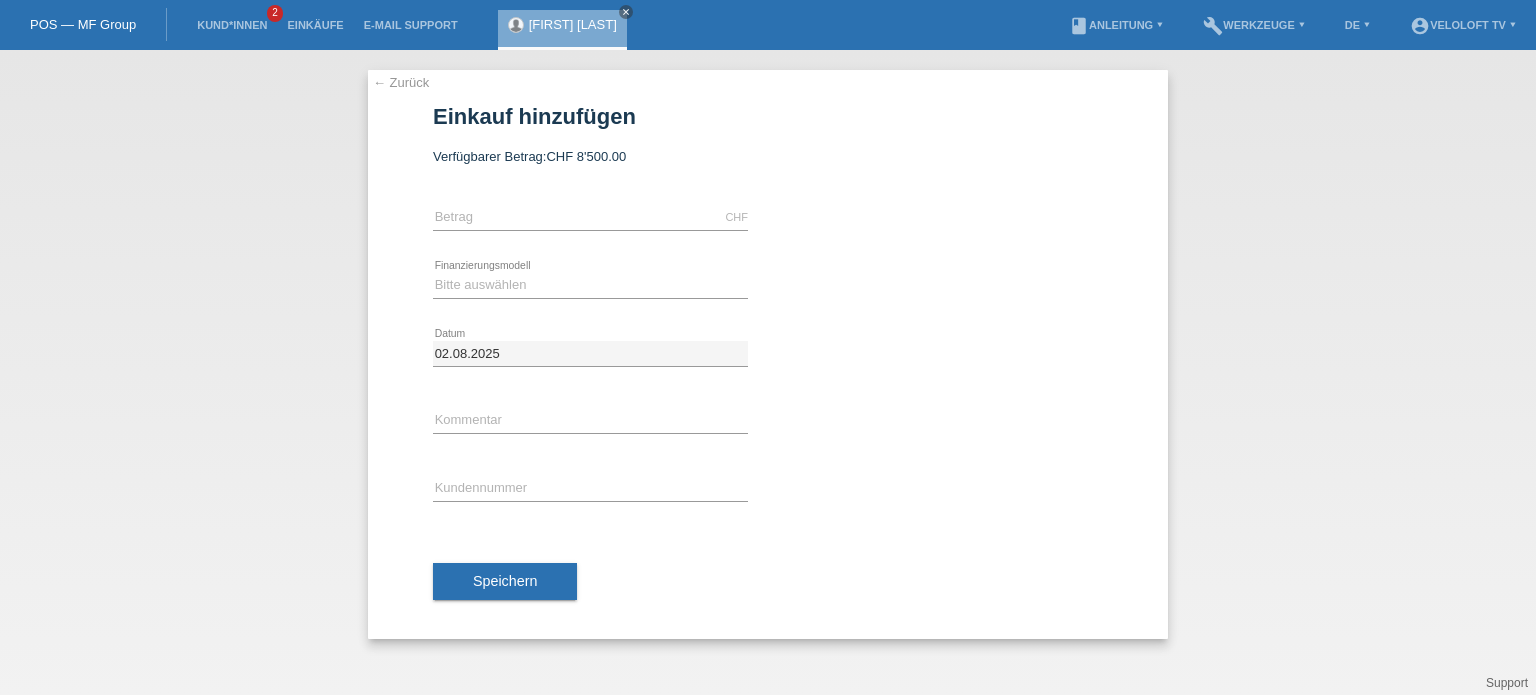 scroll, scrollTop: 0, scrollLeft: 0, axis: both 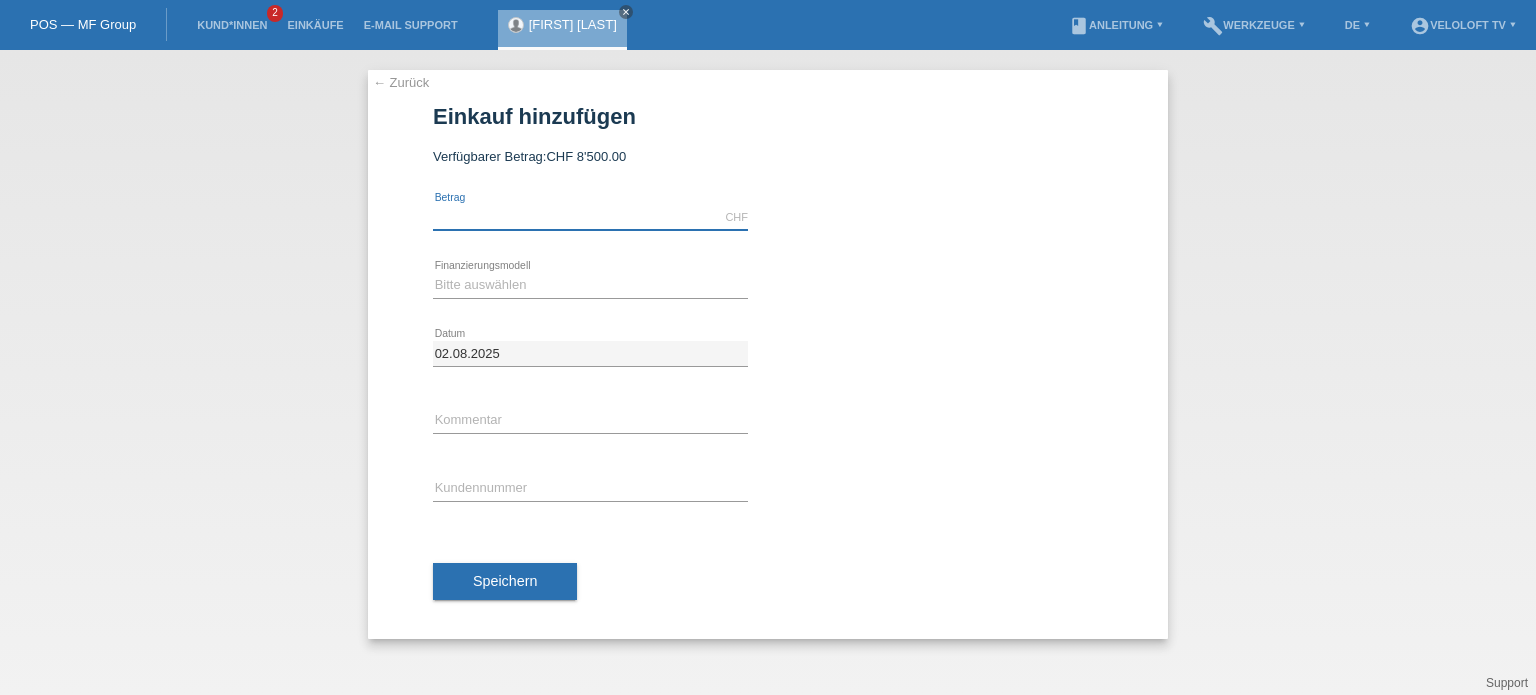 click at bounding box center (590, 217) 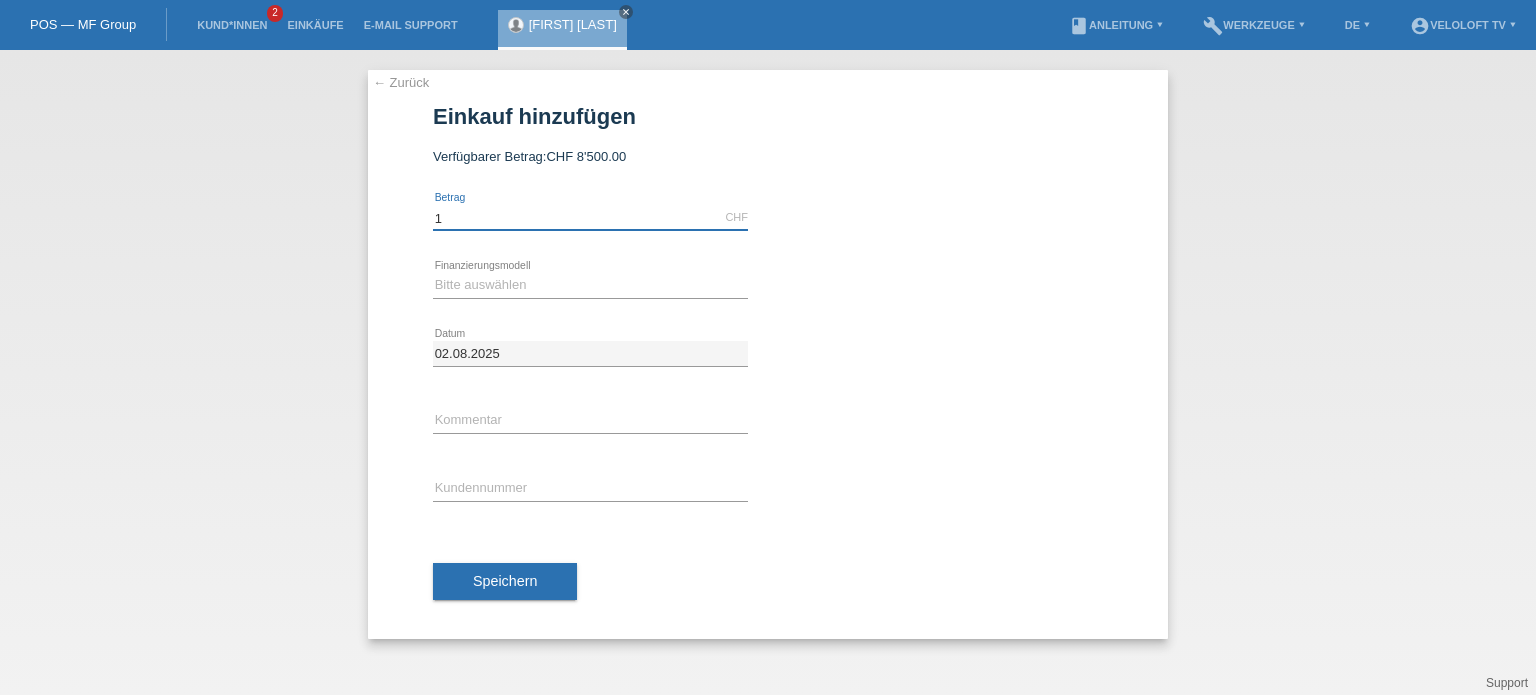 type on "1790.00" 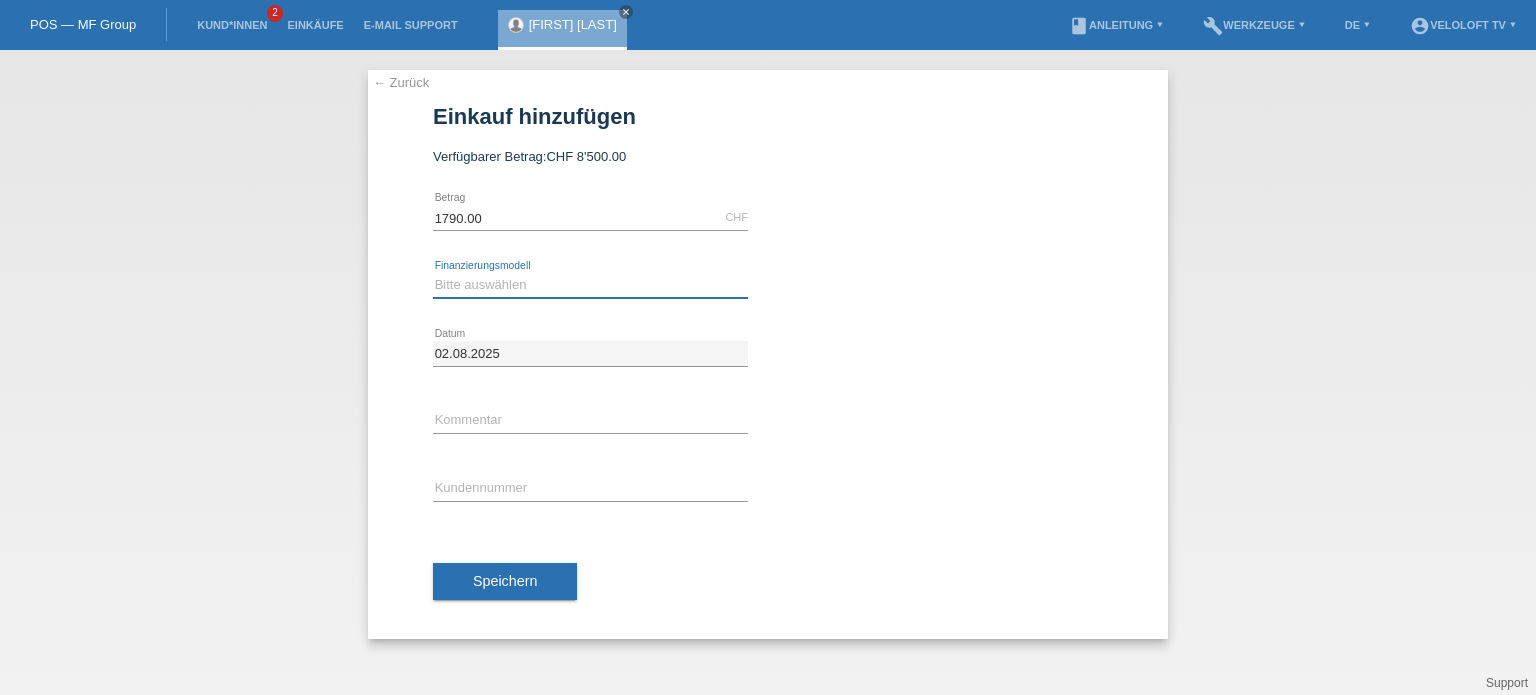 click on "Bitte auswählen
Fixe Raten
Kauf auf Rechnung mit Teilzahlungsoption" at bounding box center [590, 285] 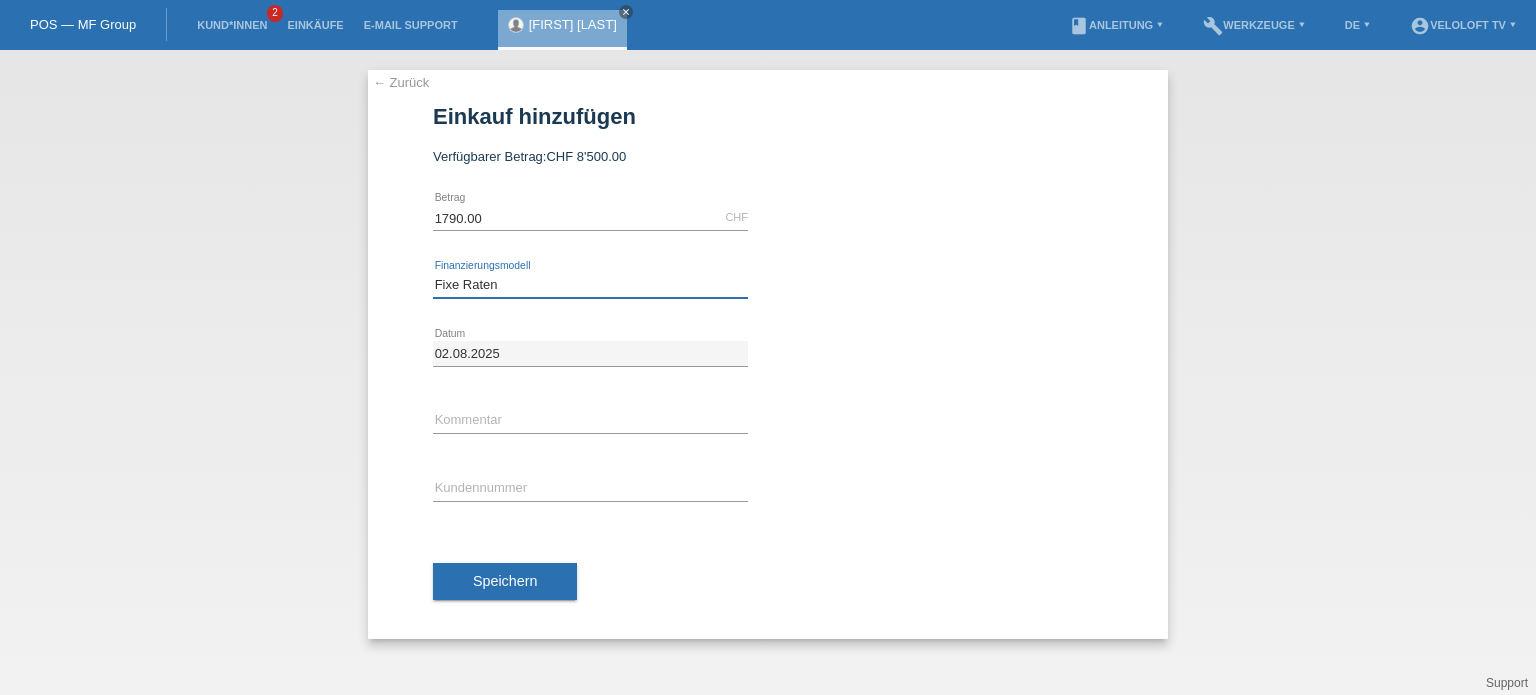 click on "Bitte auswählen
Fixe Raten
Kauf auf Rechnung mit Teilzahlungsoption" at bounding box center (590, 285) 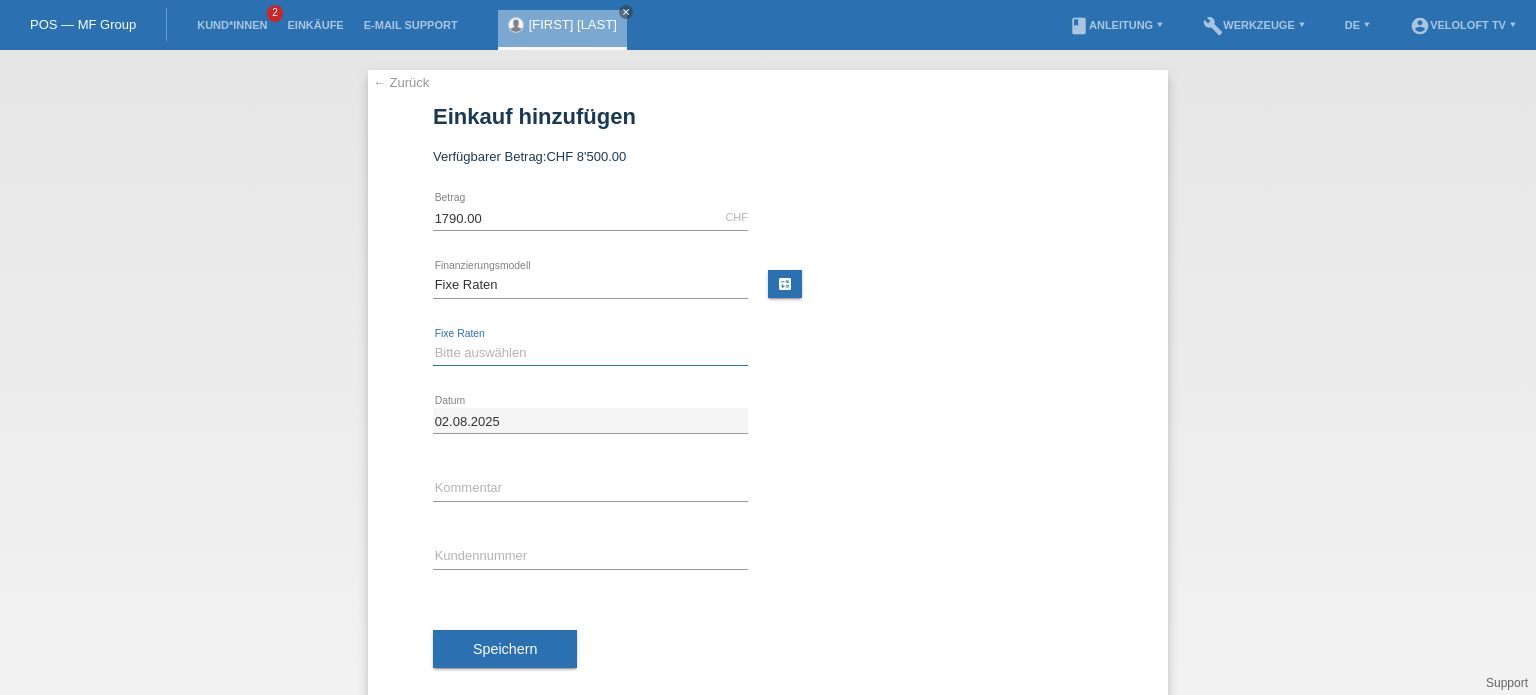 click on "Bitte auswählen
4 Raten
5 Raten
6 Raten
7 Raten
8 Raten
9 Raten
10 Raten
11 Raten" at bounding box center (590, 353) 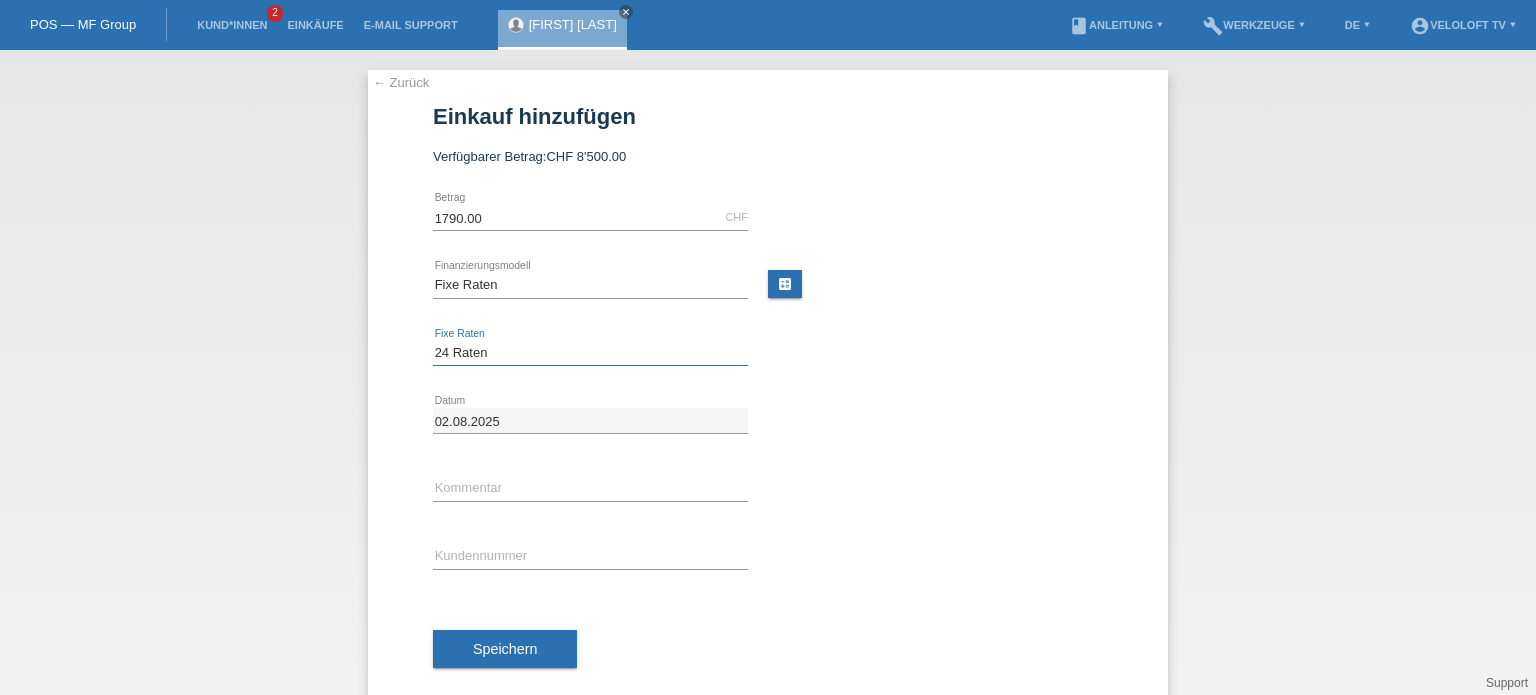 click on "Bitte auswählen
4 Raten
5 Raten
6 Raten
7 Raten
8 Raten
9 Raten
10 Raten
11 Raten" at bounding box center (590, 353) 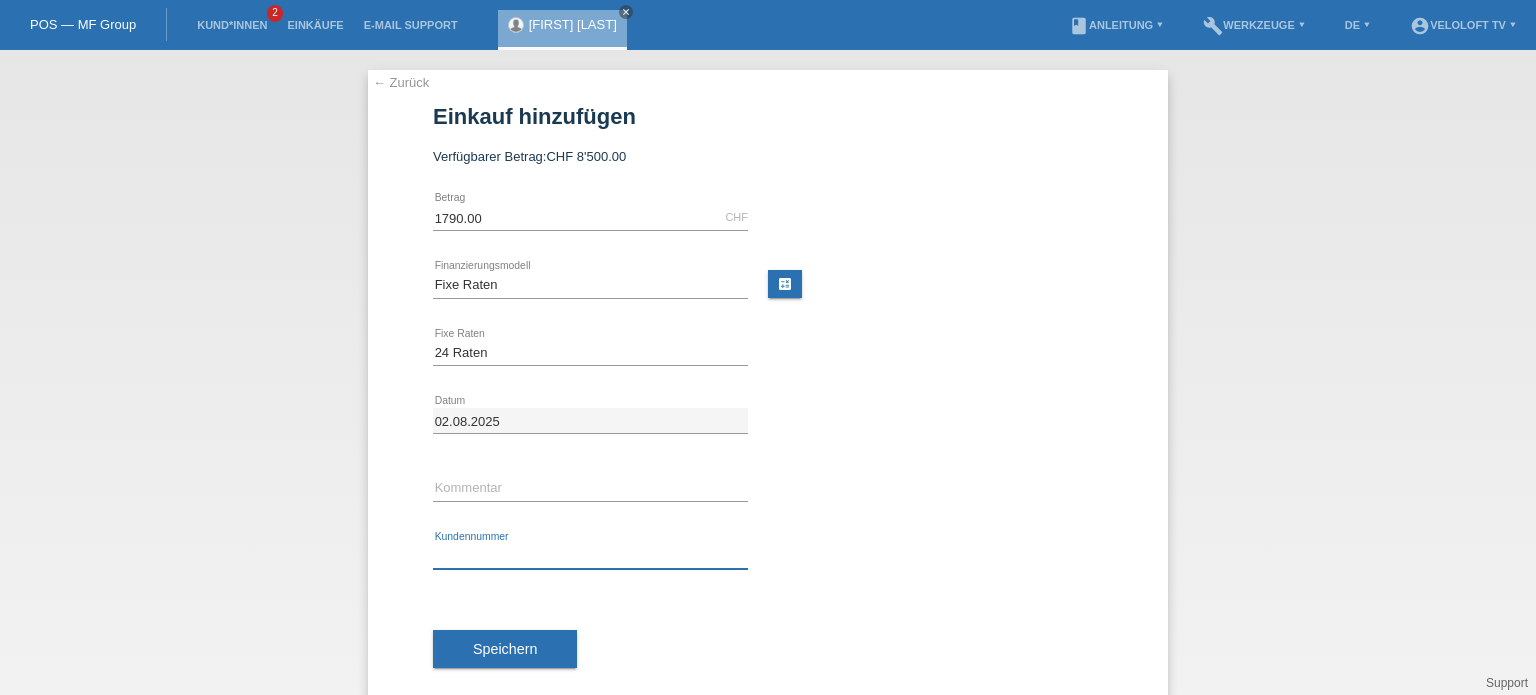 click at bounding box center (590, 556) 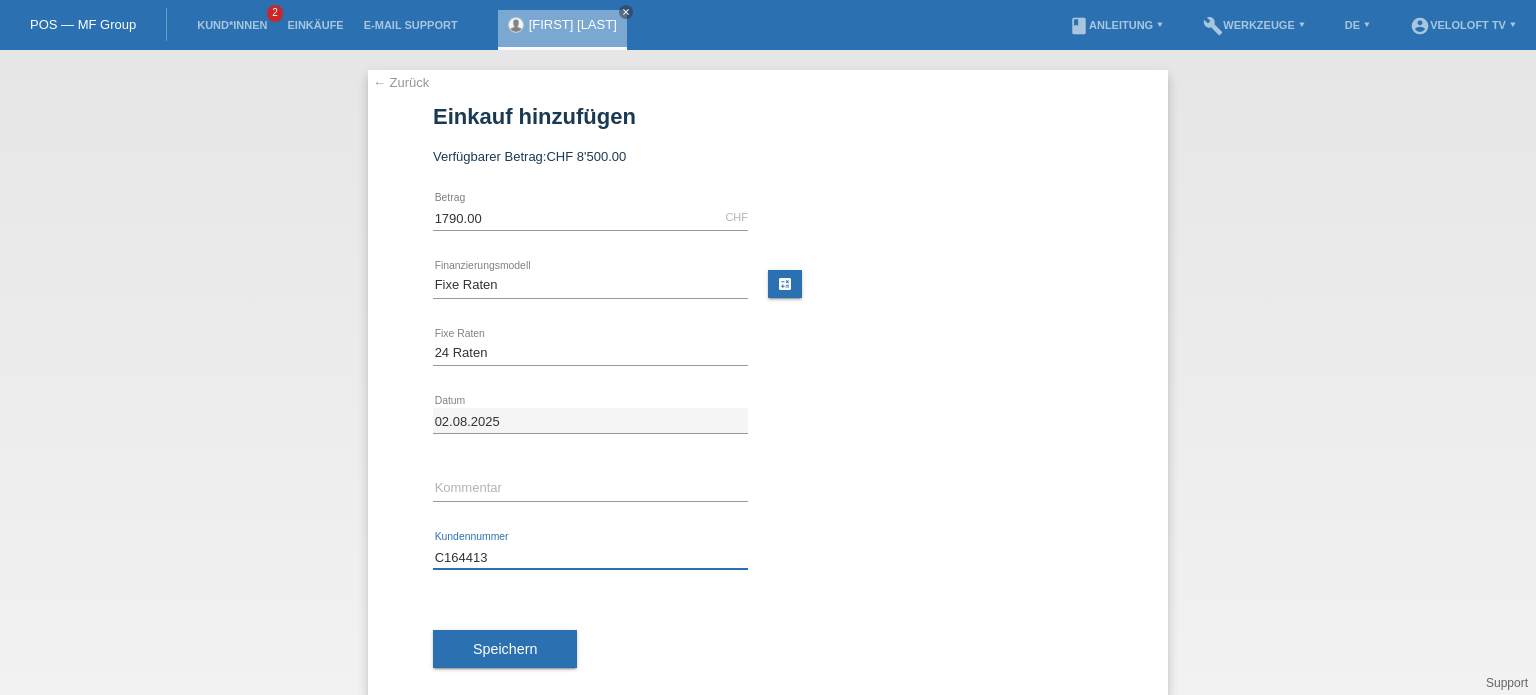 type on "C164413" 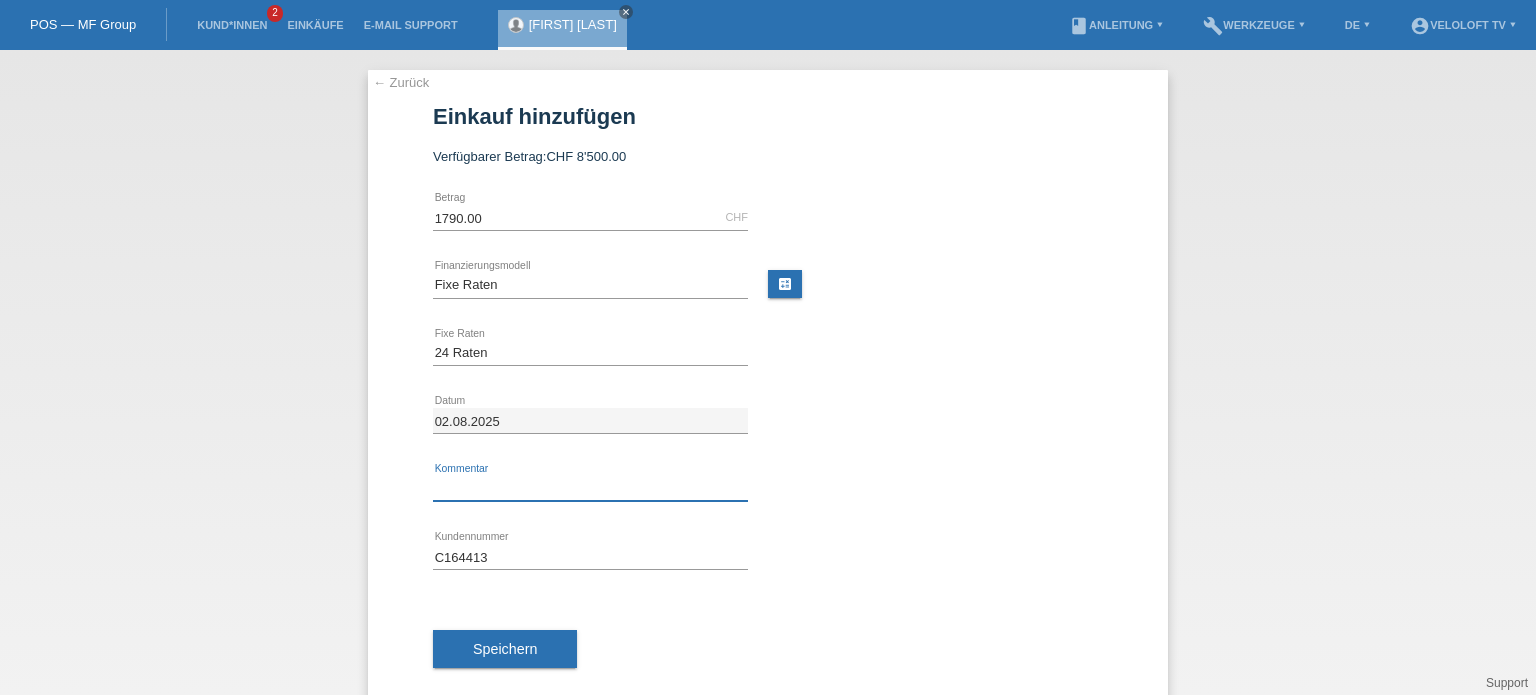 click at bounding box center [590, 488] 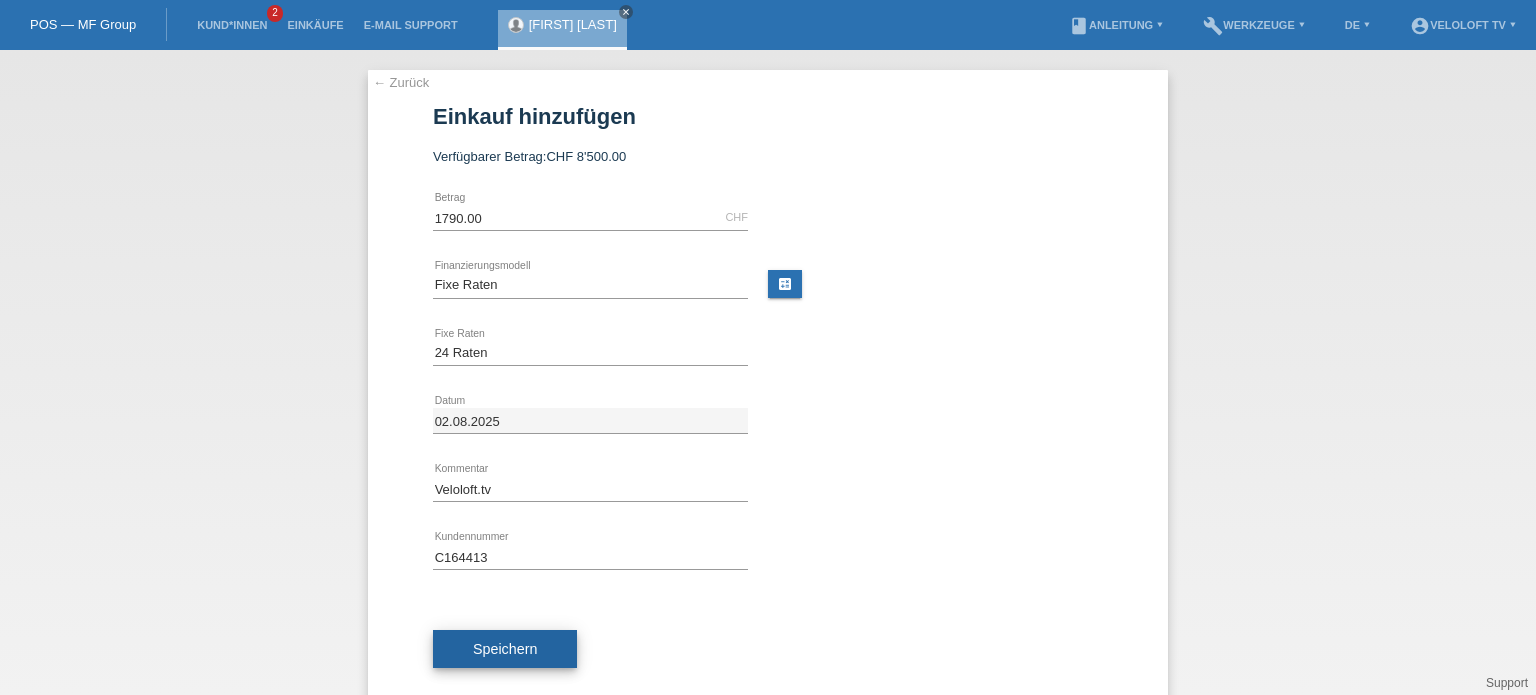 click on "Speichern" at bounding box center (505, 649) 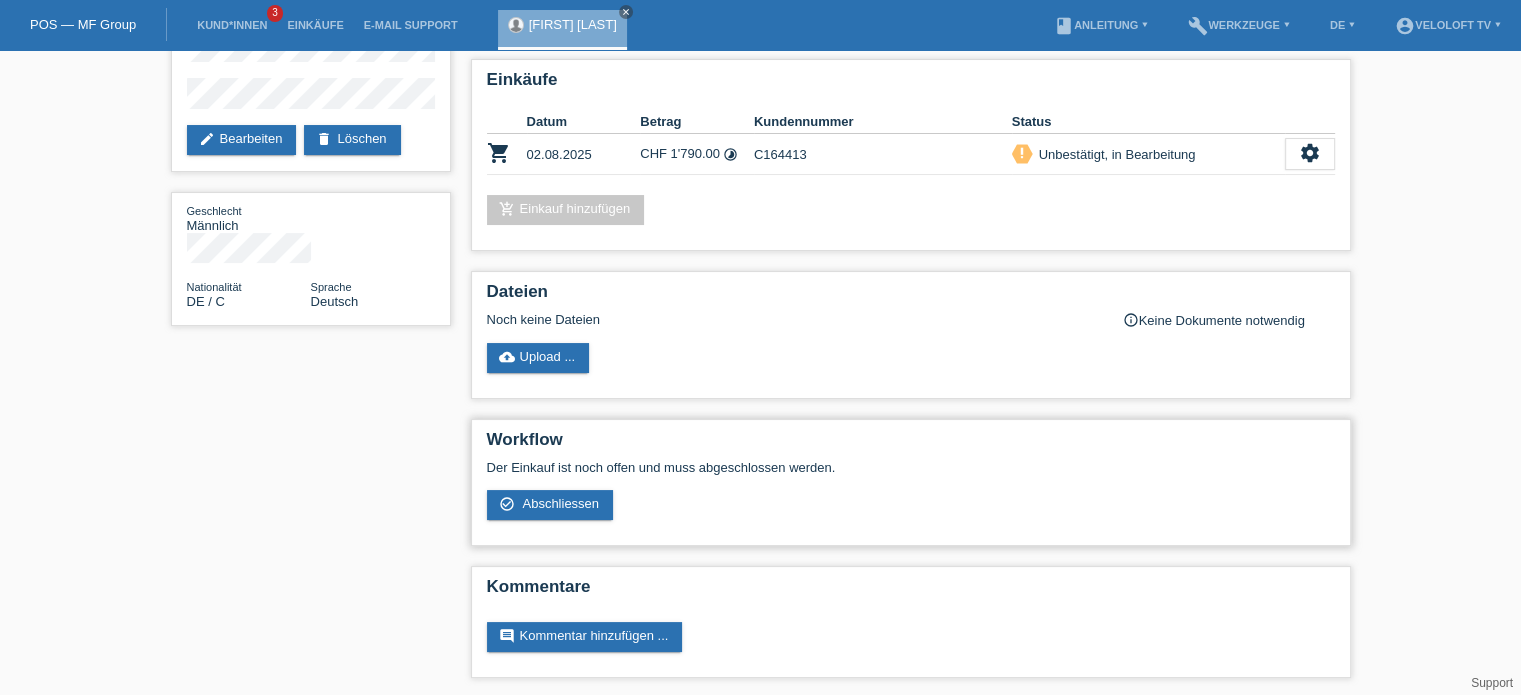 scroll, scrollTop: 162, scrollLeft: 0, axis: vertical 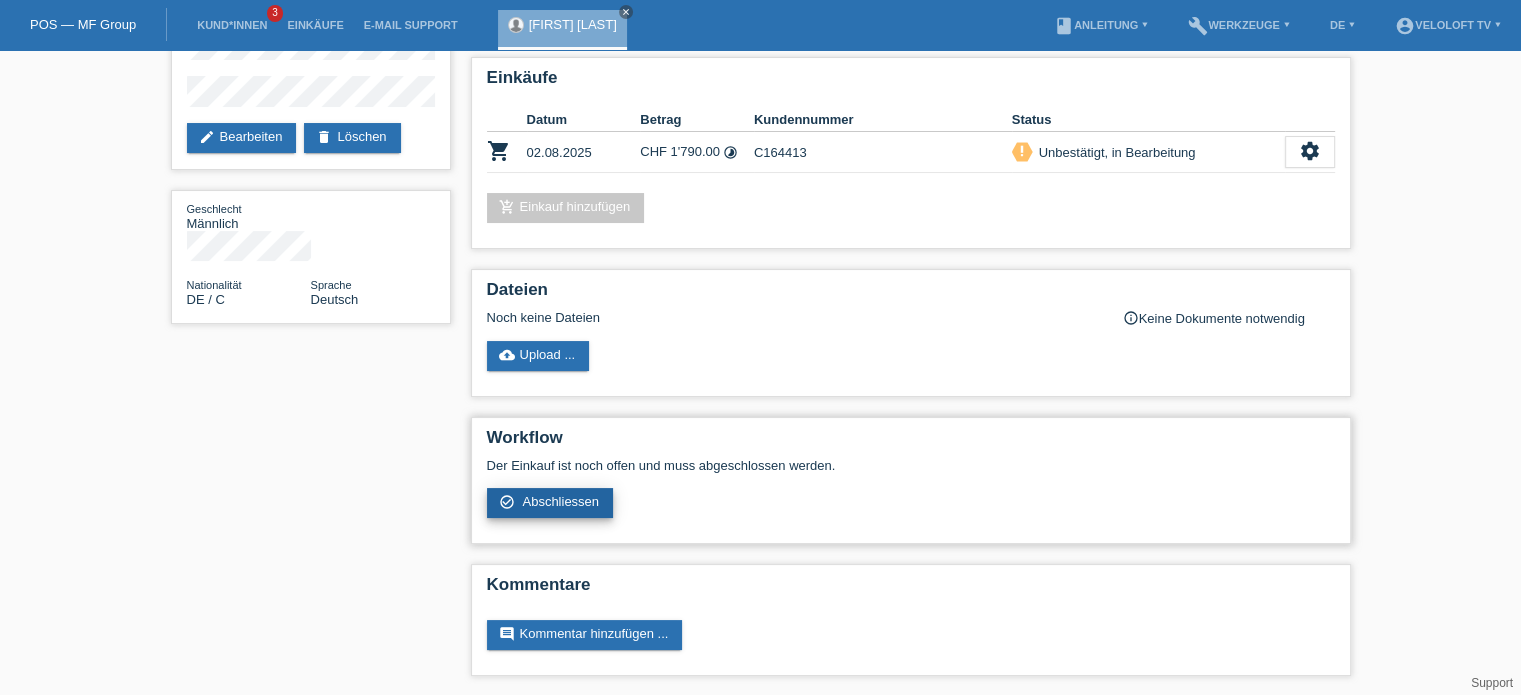 click on "Abschliessen" at bounding box center [560, 501] 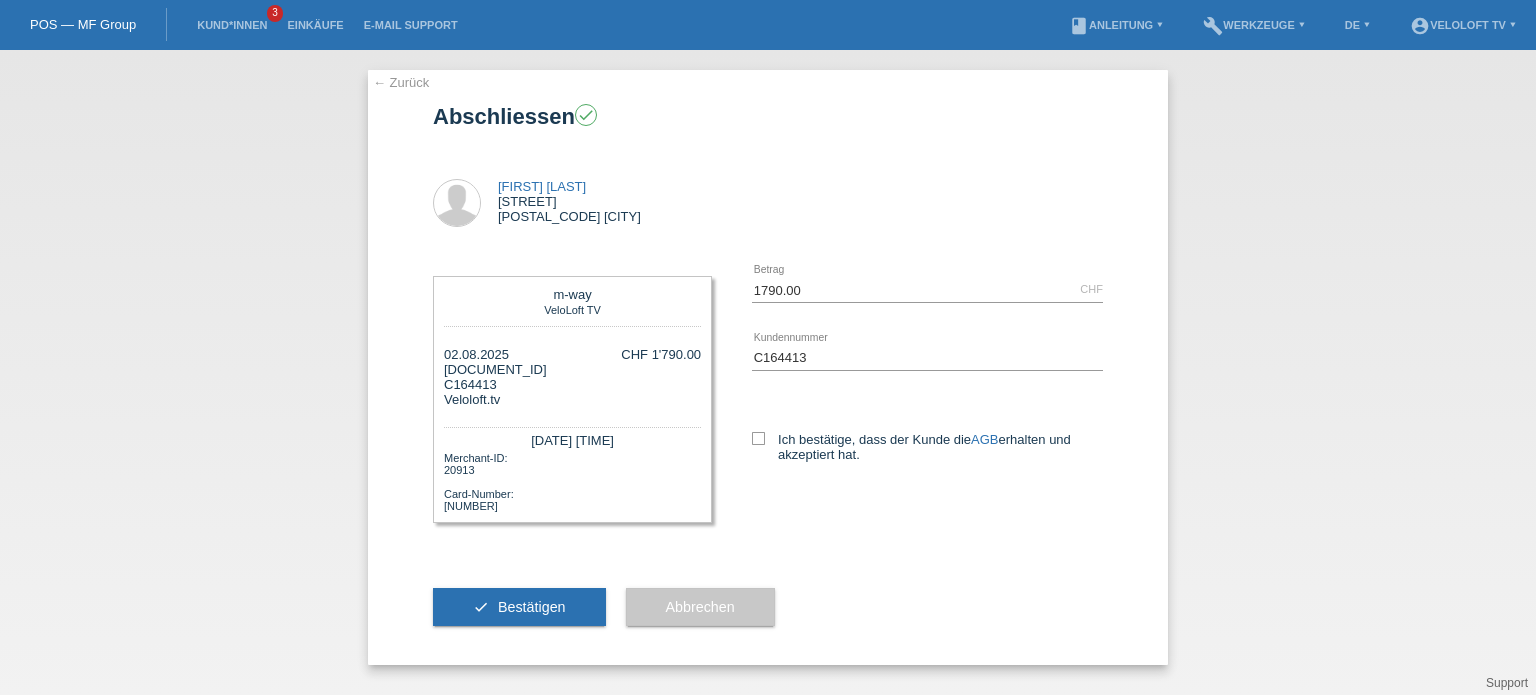 scroll, scrollTop: 0, scrollLeft: 0, axis: both 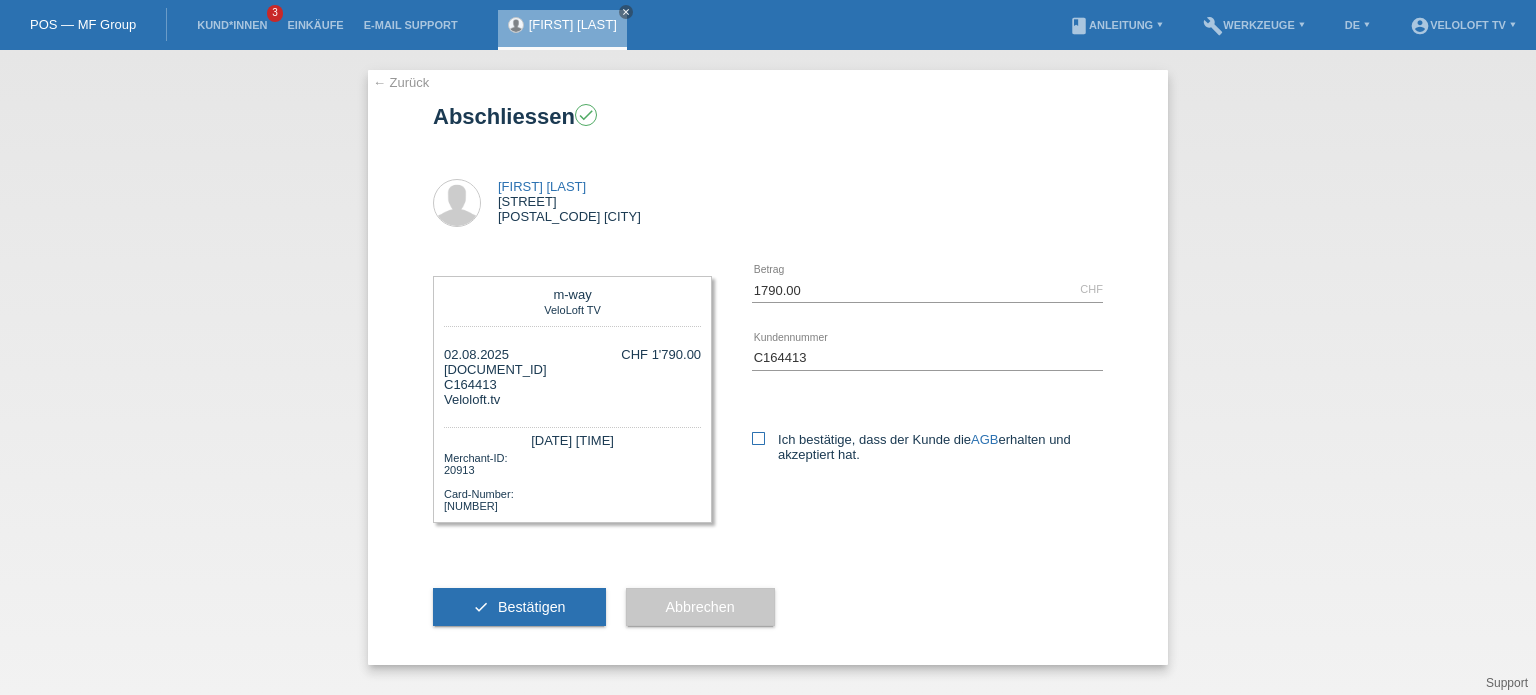 click at bounding box center [758, 438] 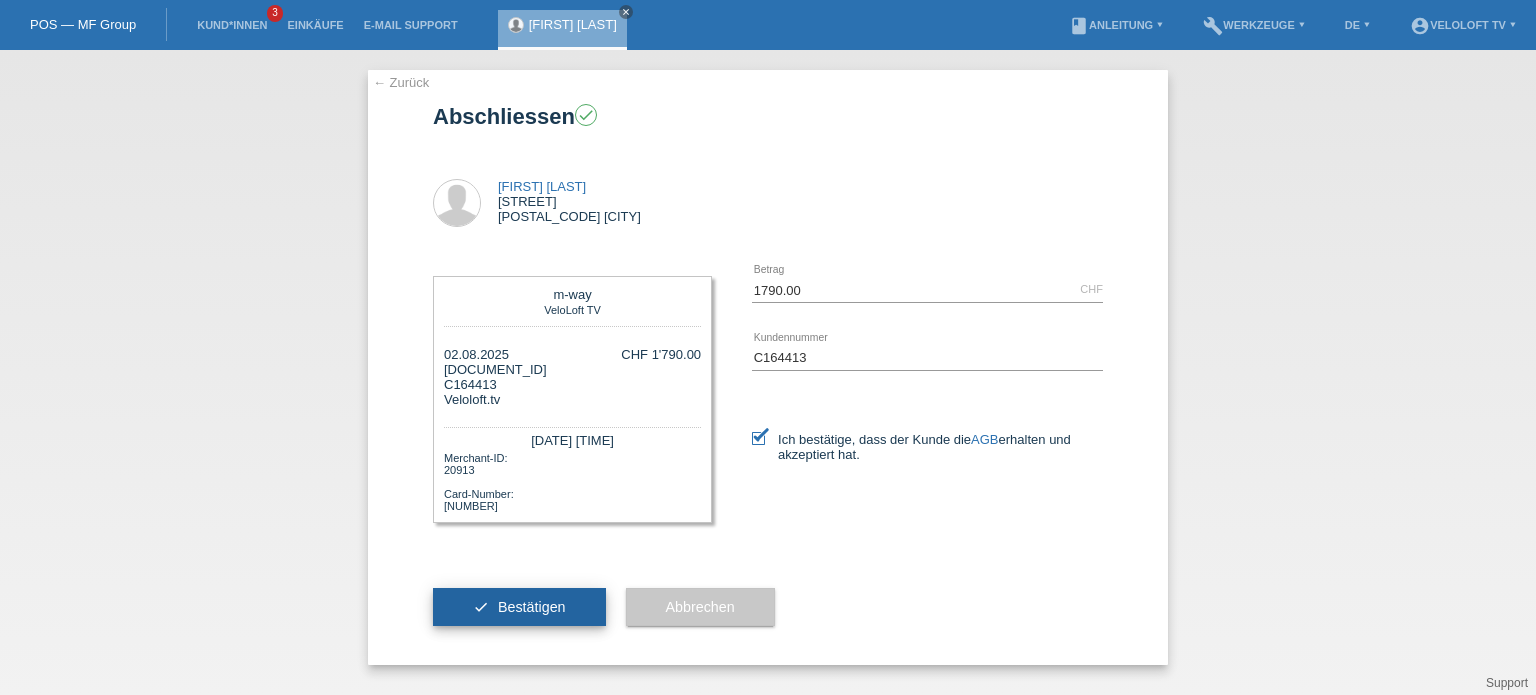 click on "check   Bestätigen" at bounding box center (519, 607) 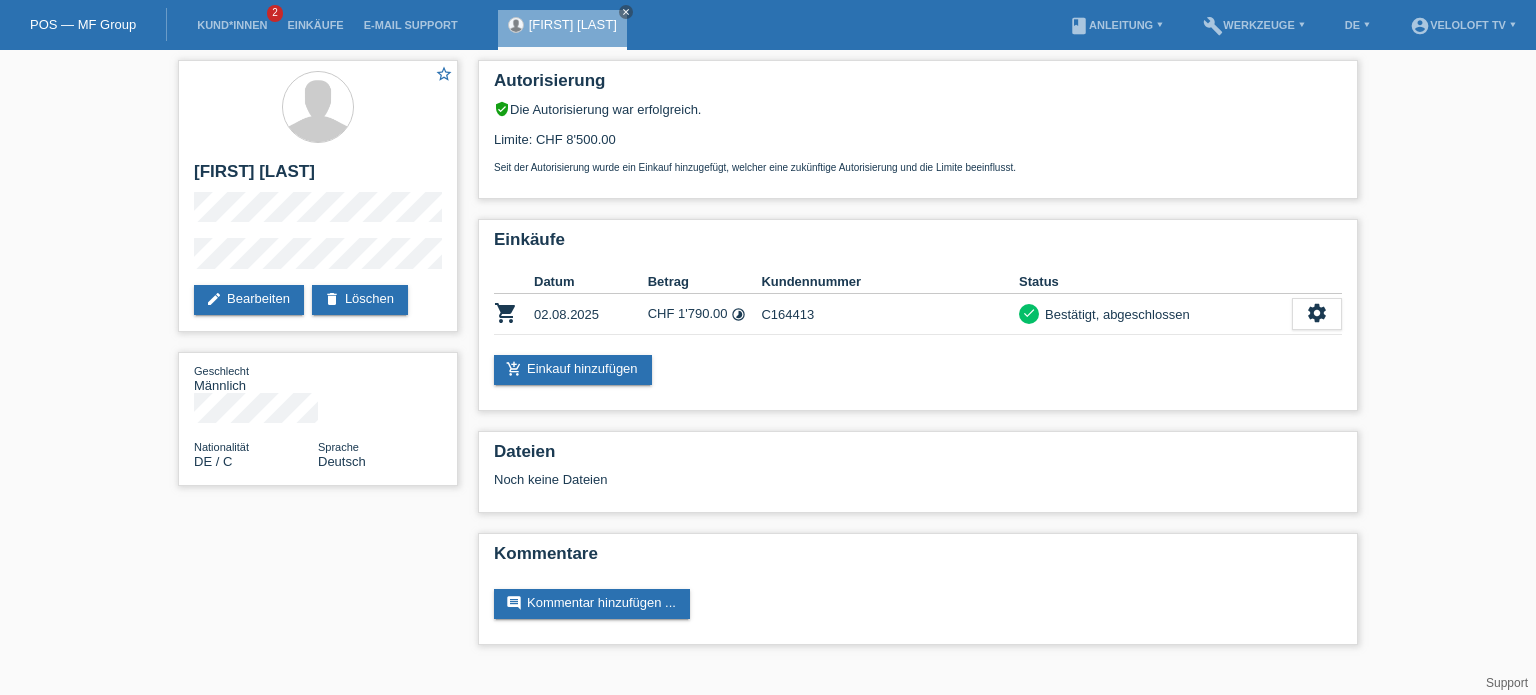 scroll, scrollTop: 0, scrollLeft: 0, axis: both 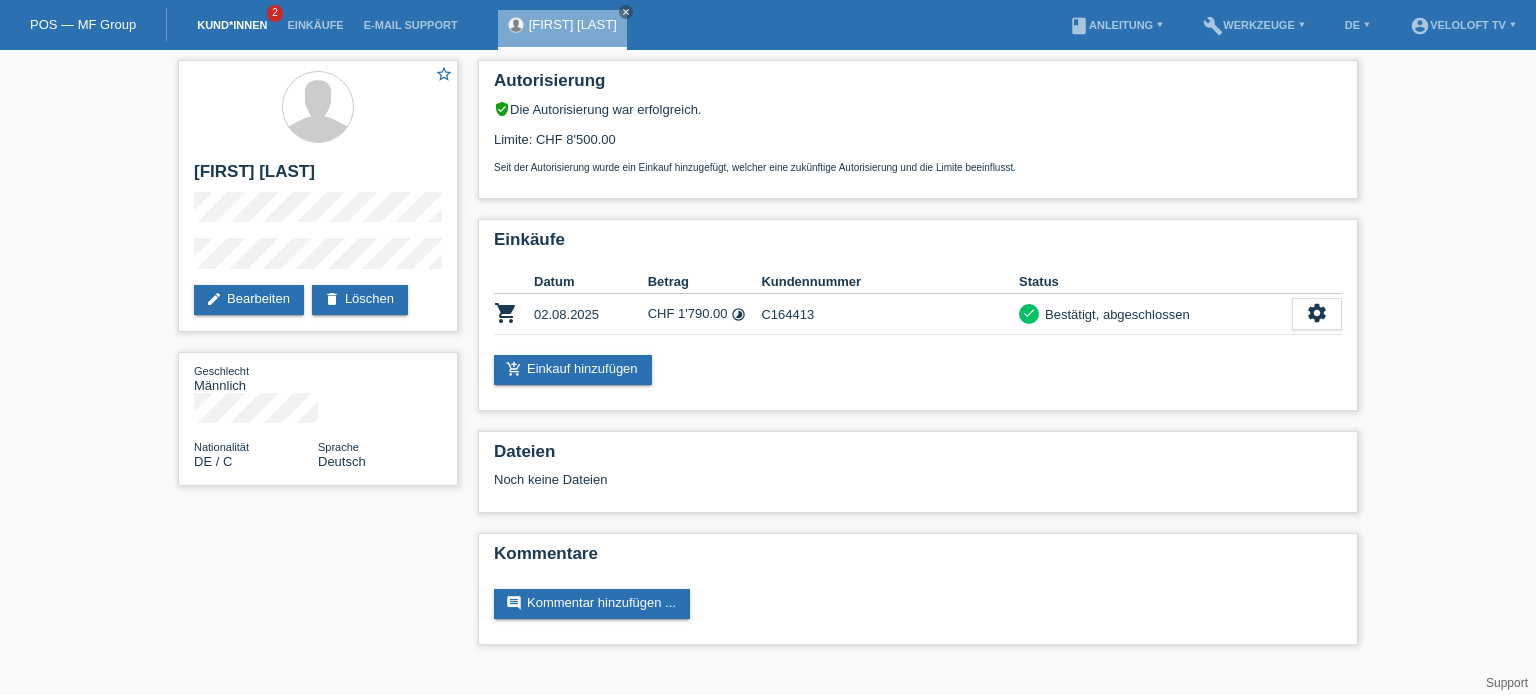 click on "Kund*innen" at bounding box center (232, 25) 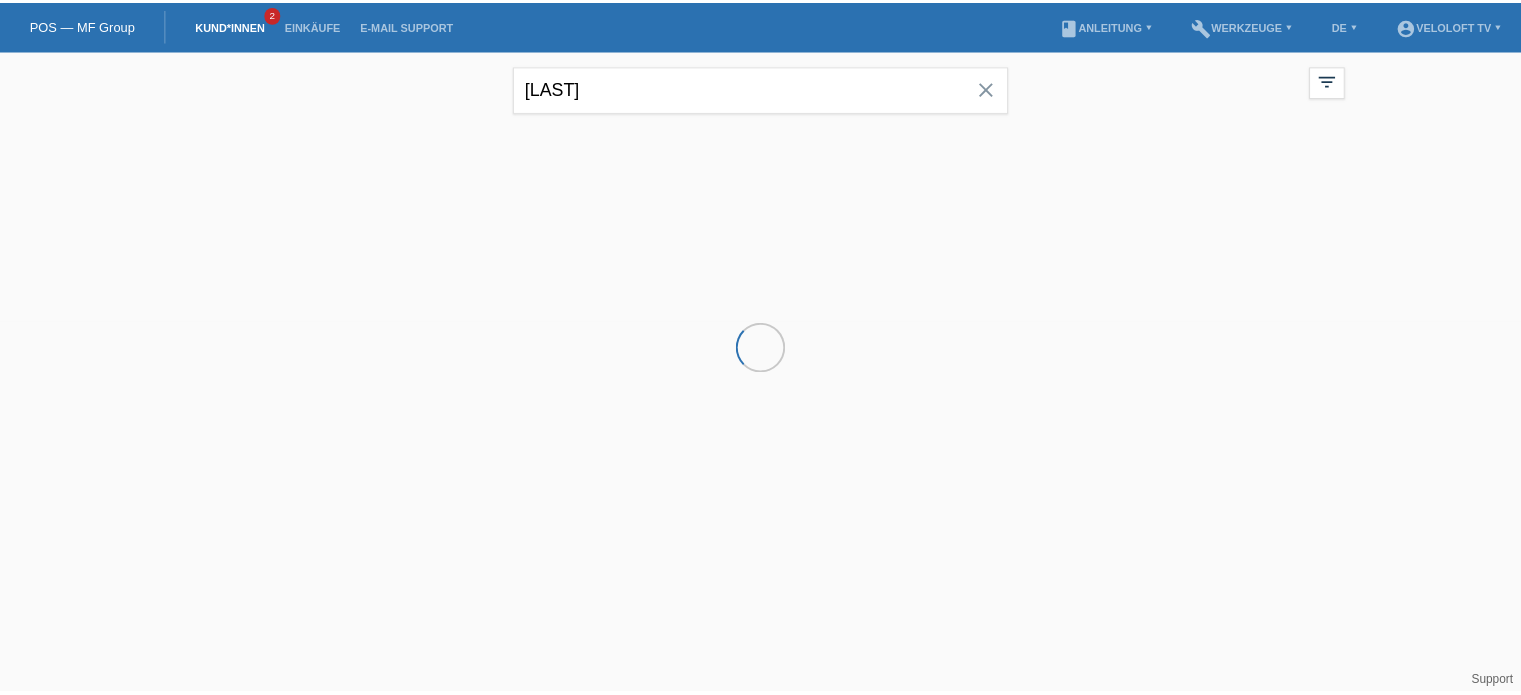 scroll, scrollTop: 0, scrollLeft: 0, axis: both 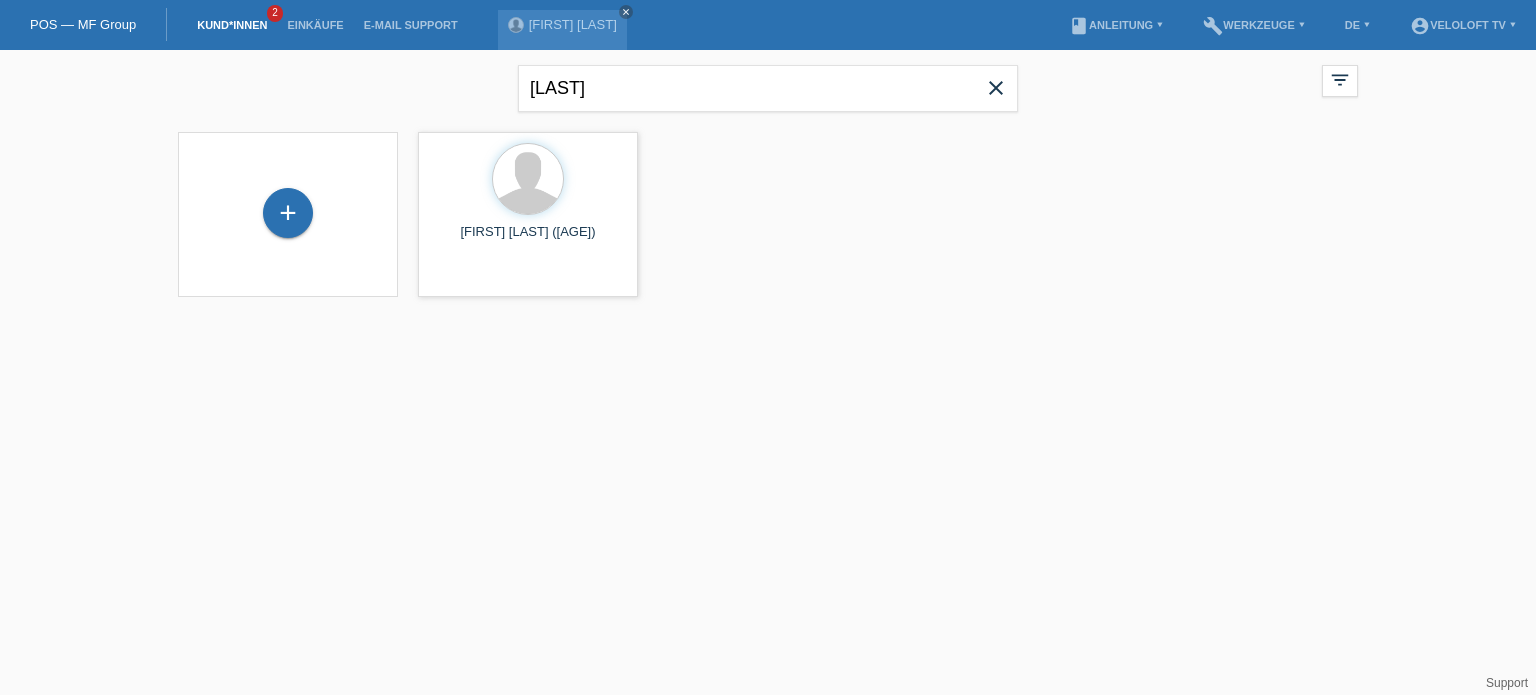 click on "close" at bounding box center (996, 88) 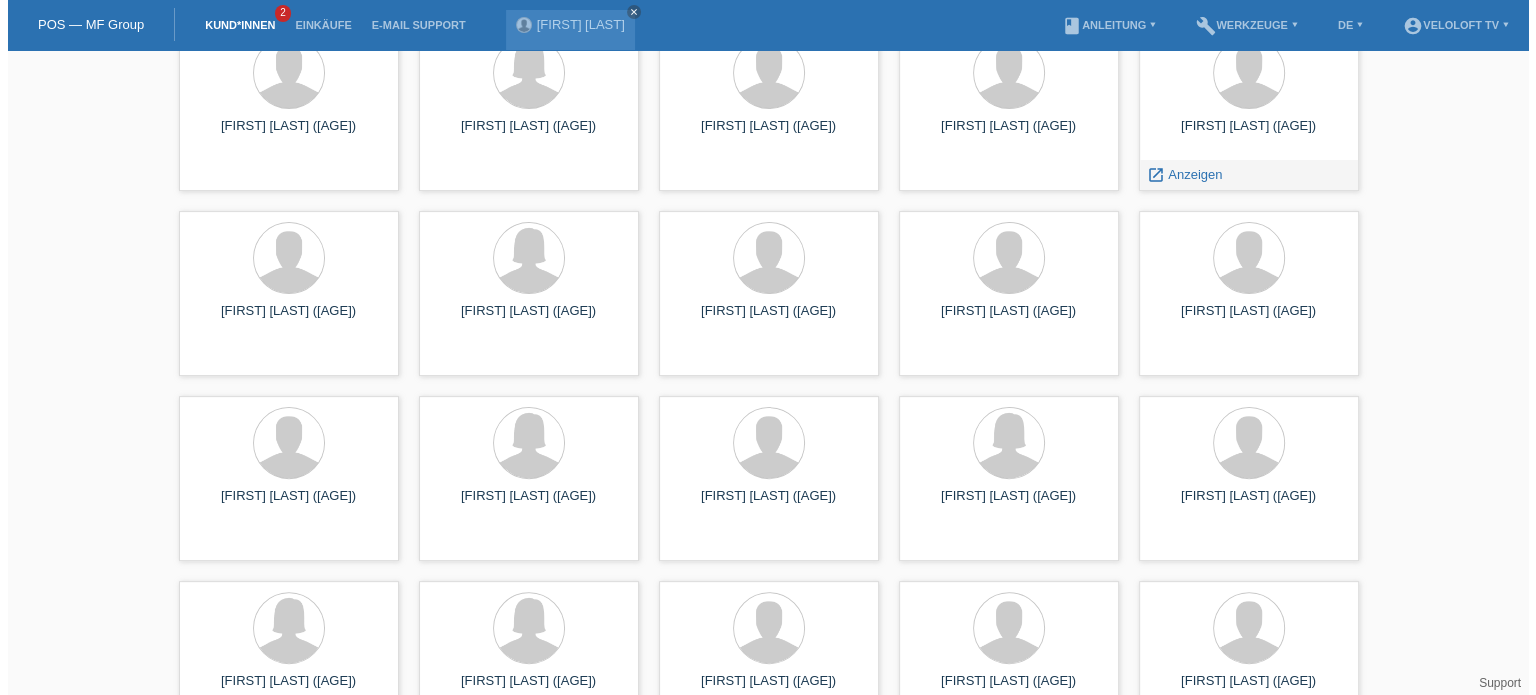 scroll, scrollTop: 0, scrollLeft: 0, axis: both 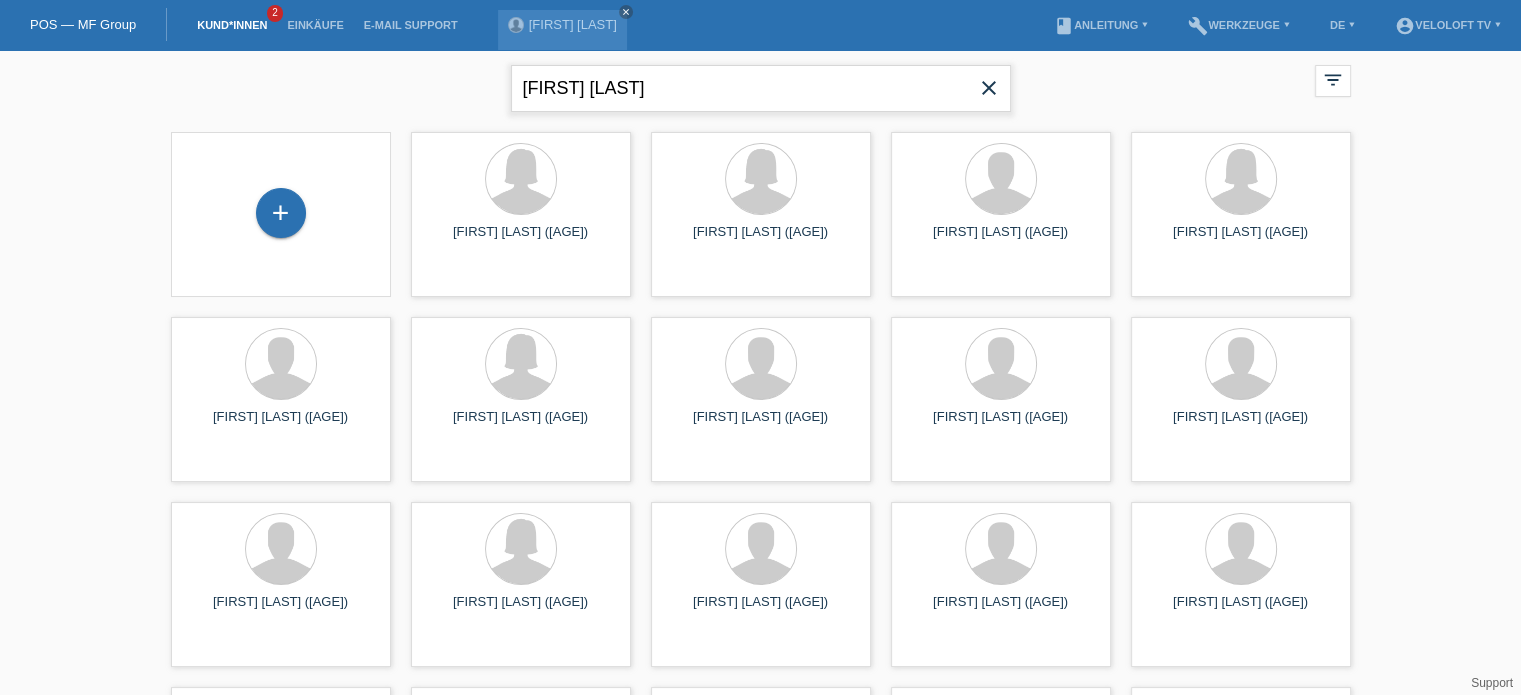 click on "[FIRST]" at bounding box center (761, 88) 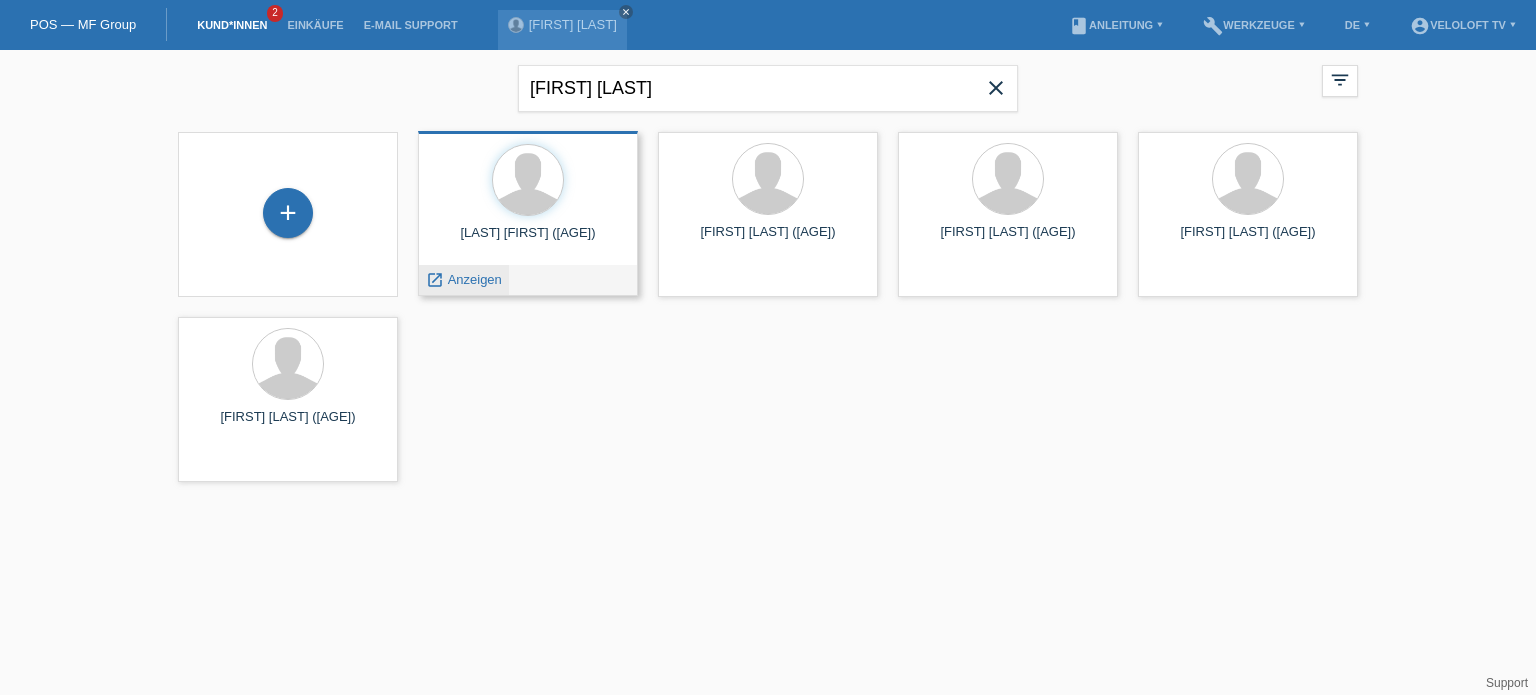 click on "Anzeigen" at bounding box center (475, 279) 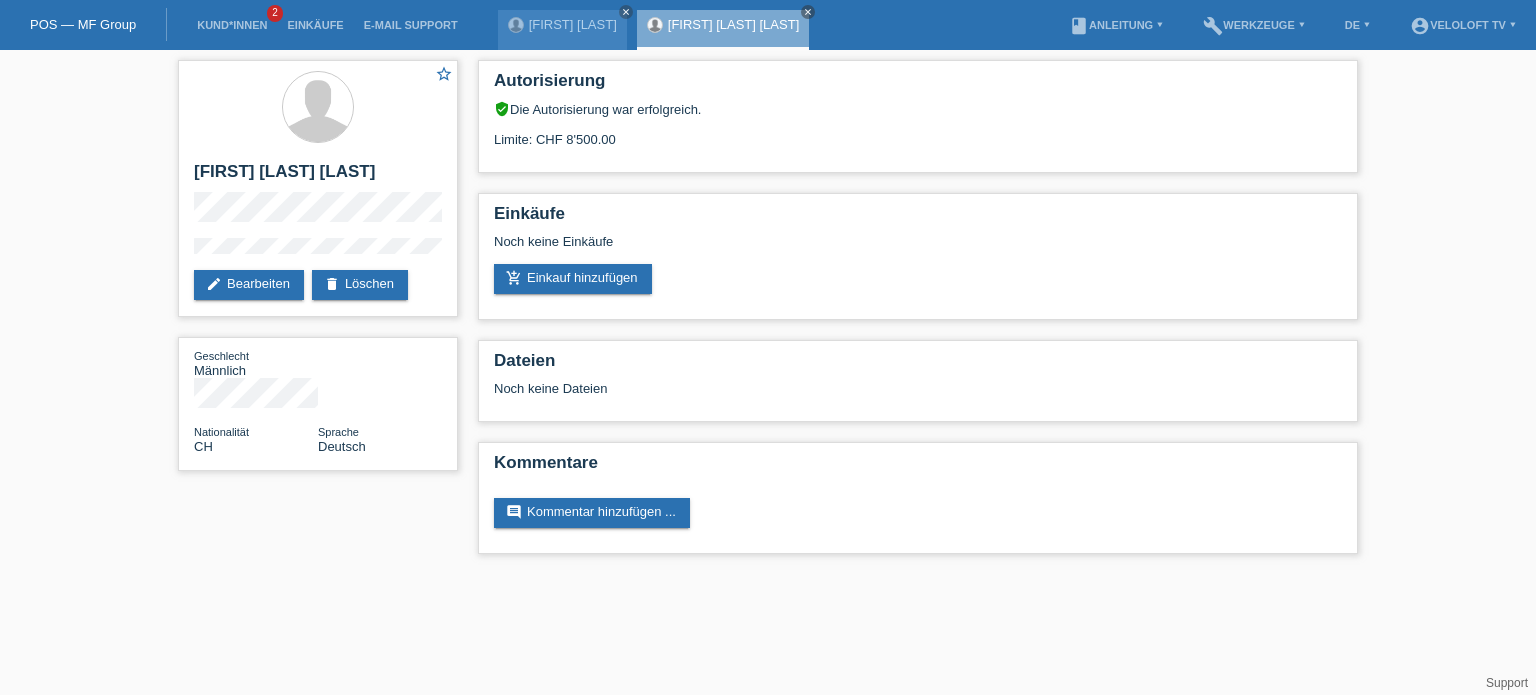 scroll, scrollTop: 0, scrollLeft: 0, axis: both 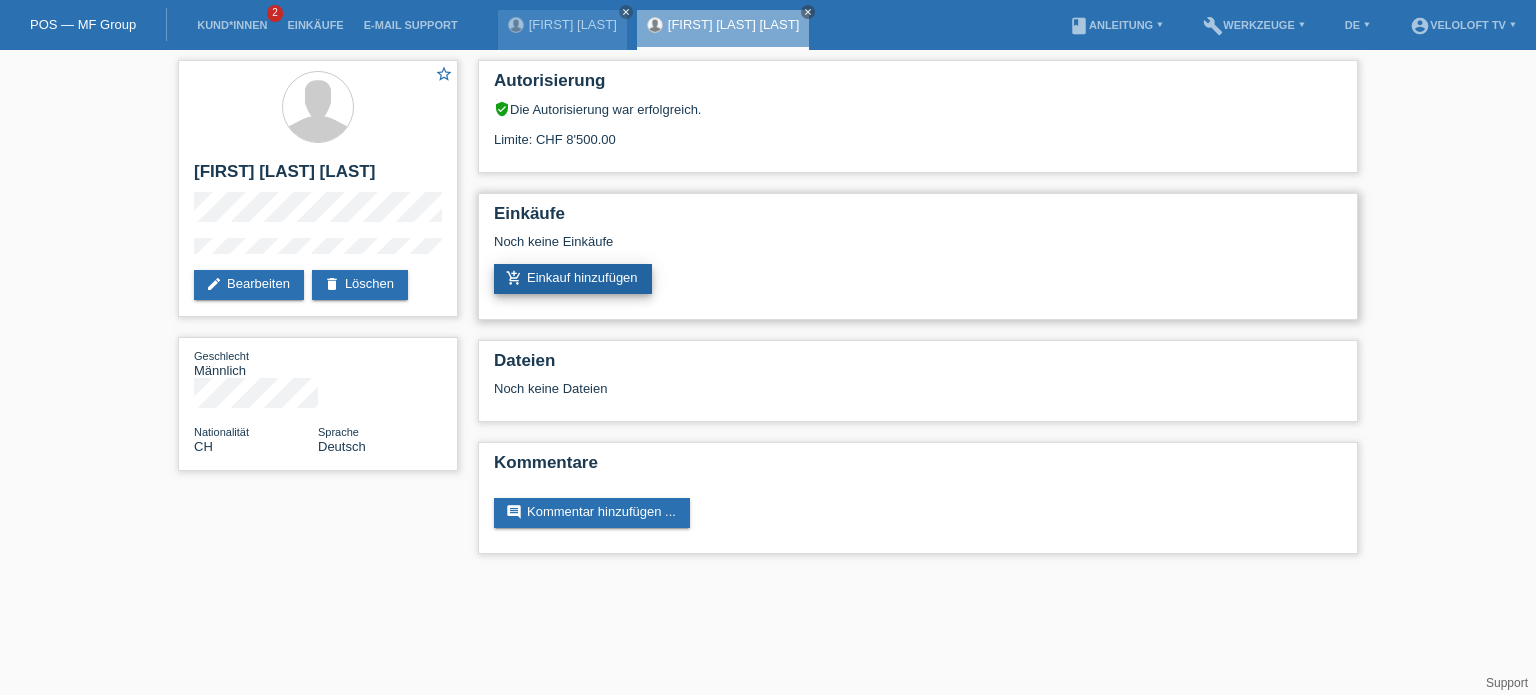 click on "add_shopping_cart  Einkauf hinzufügen" at bounding box center (573, 279) 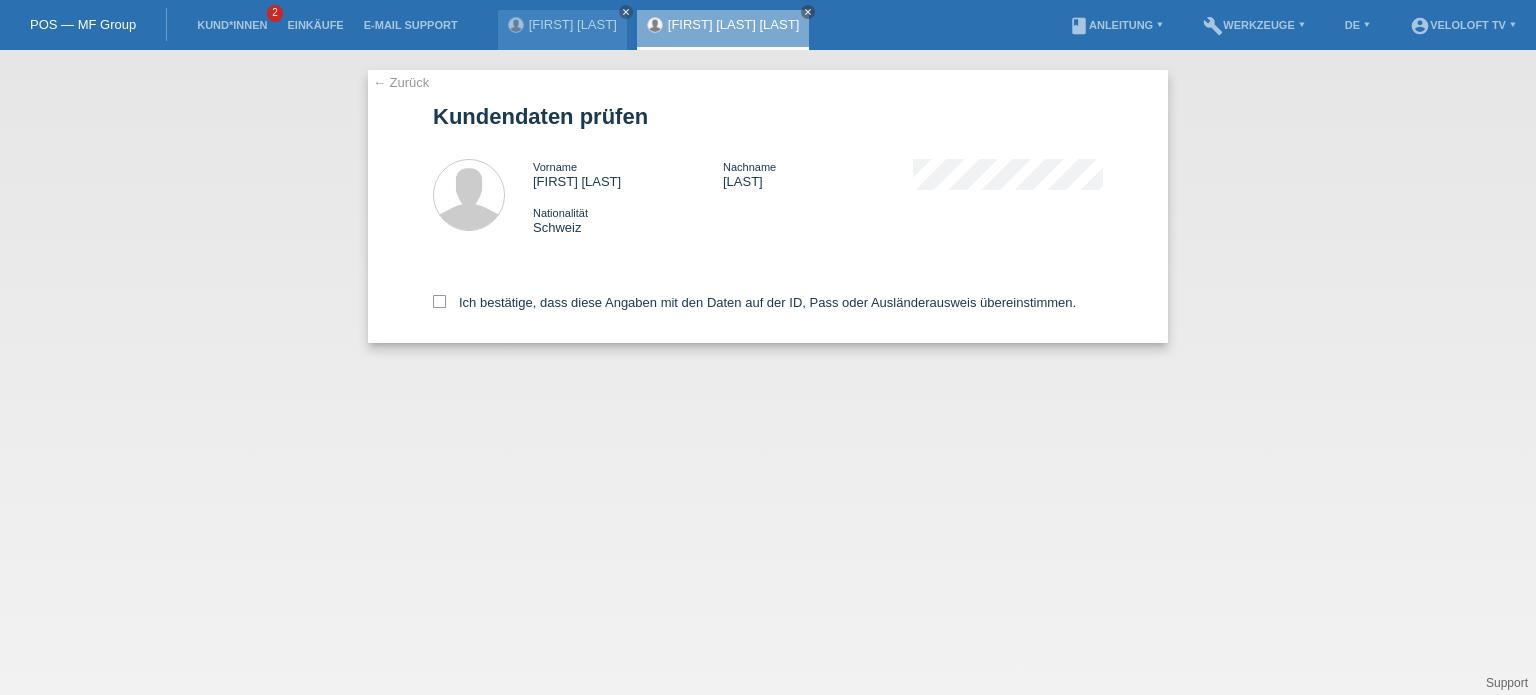 scroll, scrollTop: 0, scrollLeft: 0, axis: both 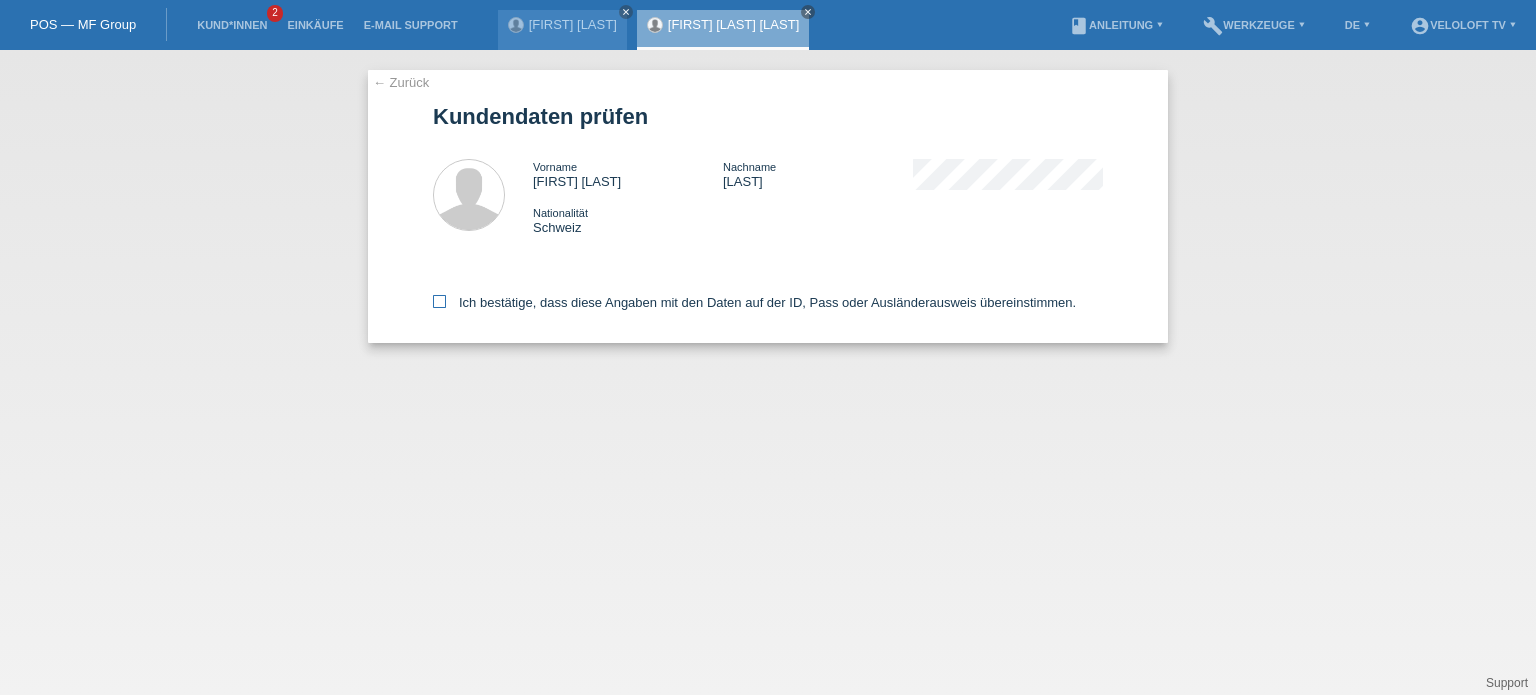 click at bounding box center [439, 301] 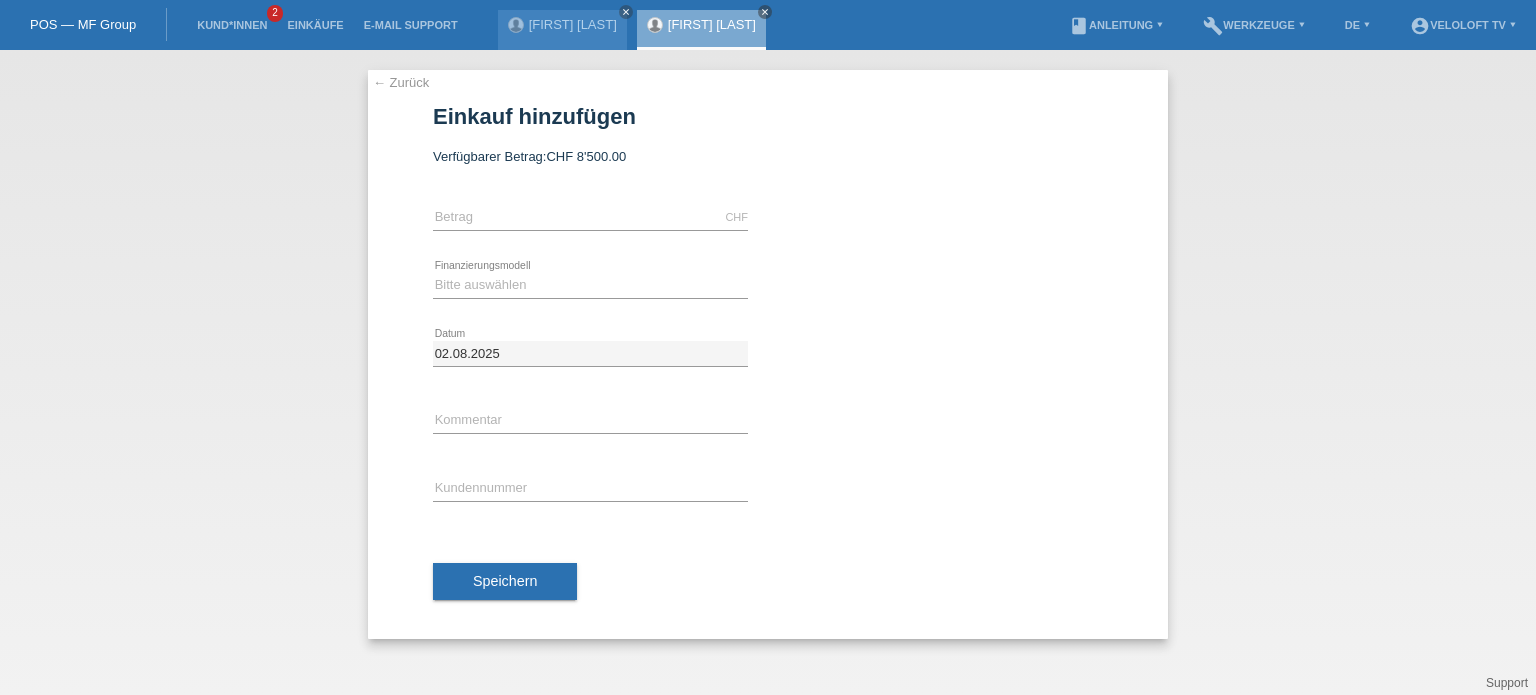 scroll, scrollTop: 0, scrollLeft: 0, axis: both 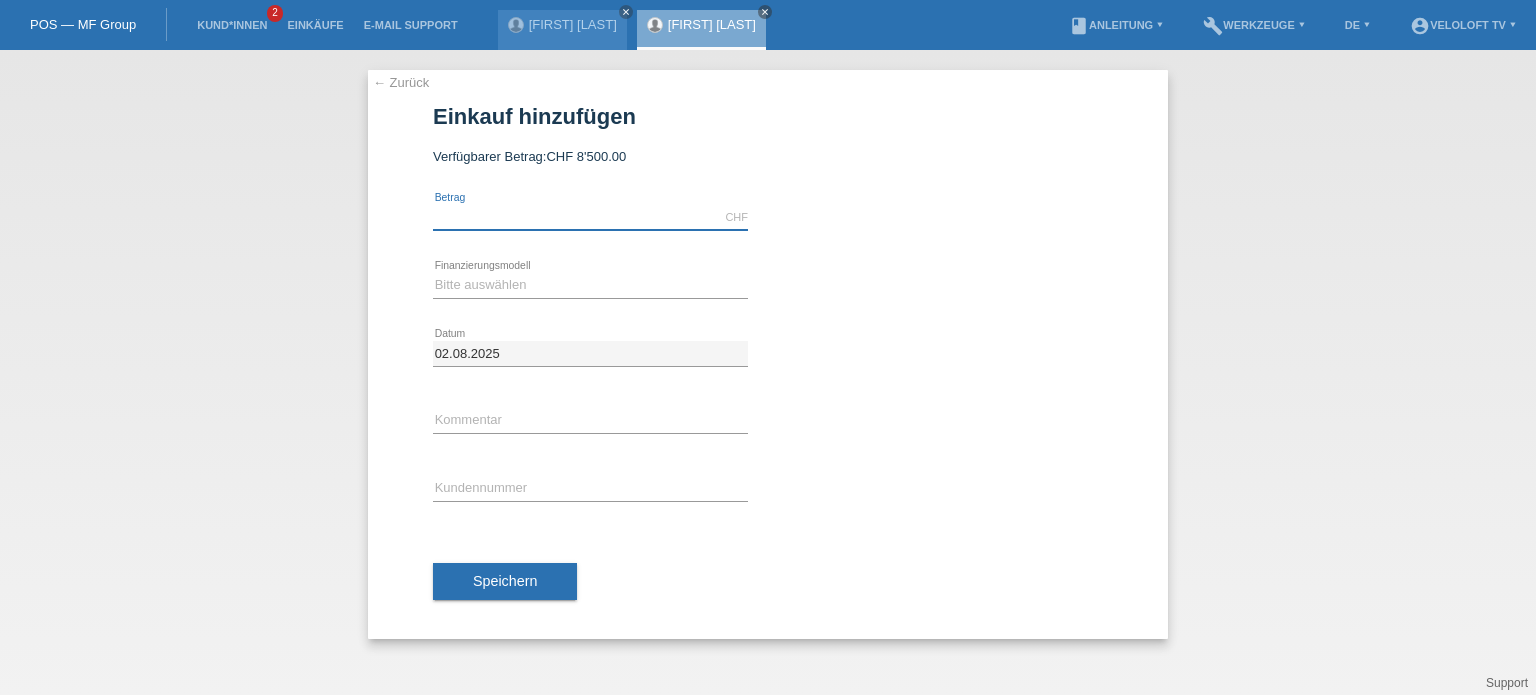 click at bounding box center (590, 217) 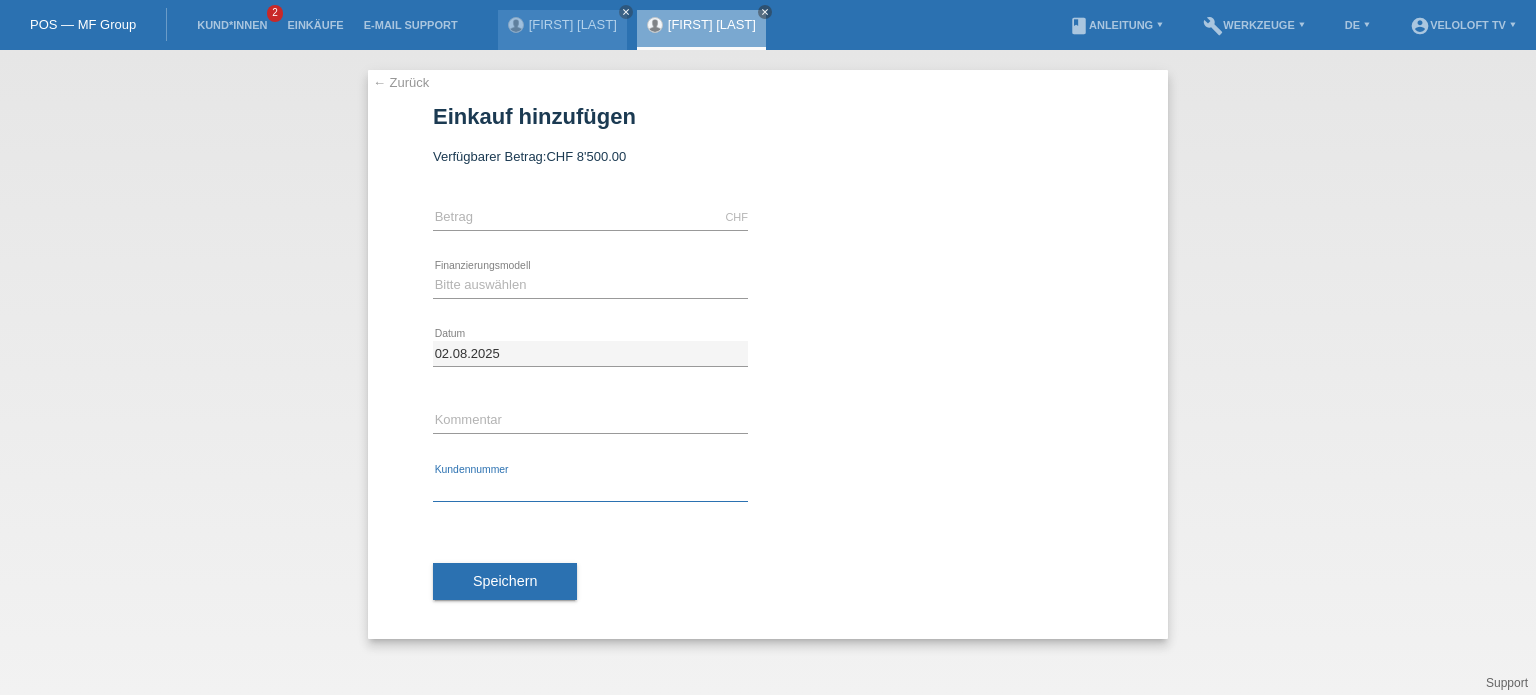 click at bounding box center (590, 489) 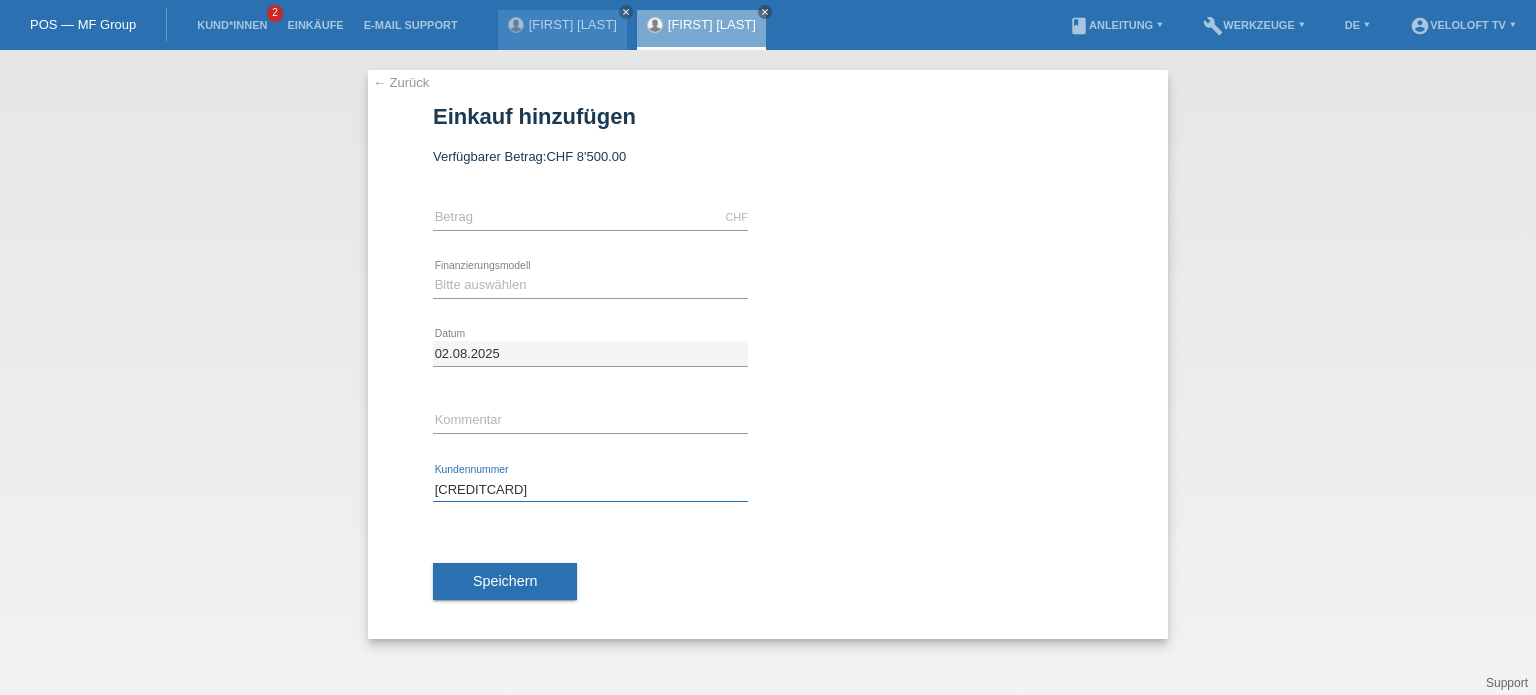 type on "C164414" 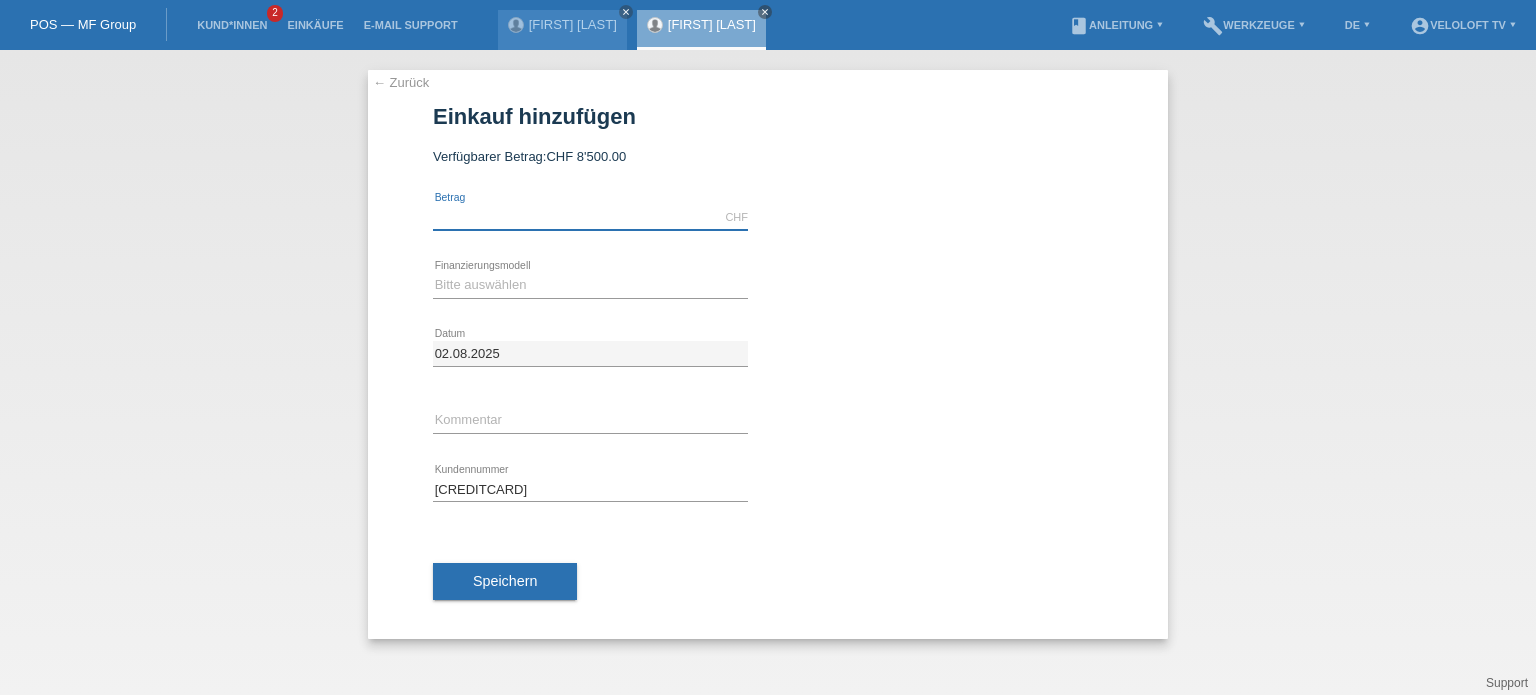 click at bounding box center (590, 217) 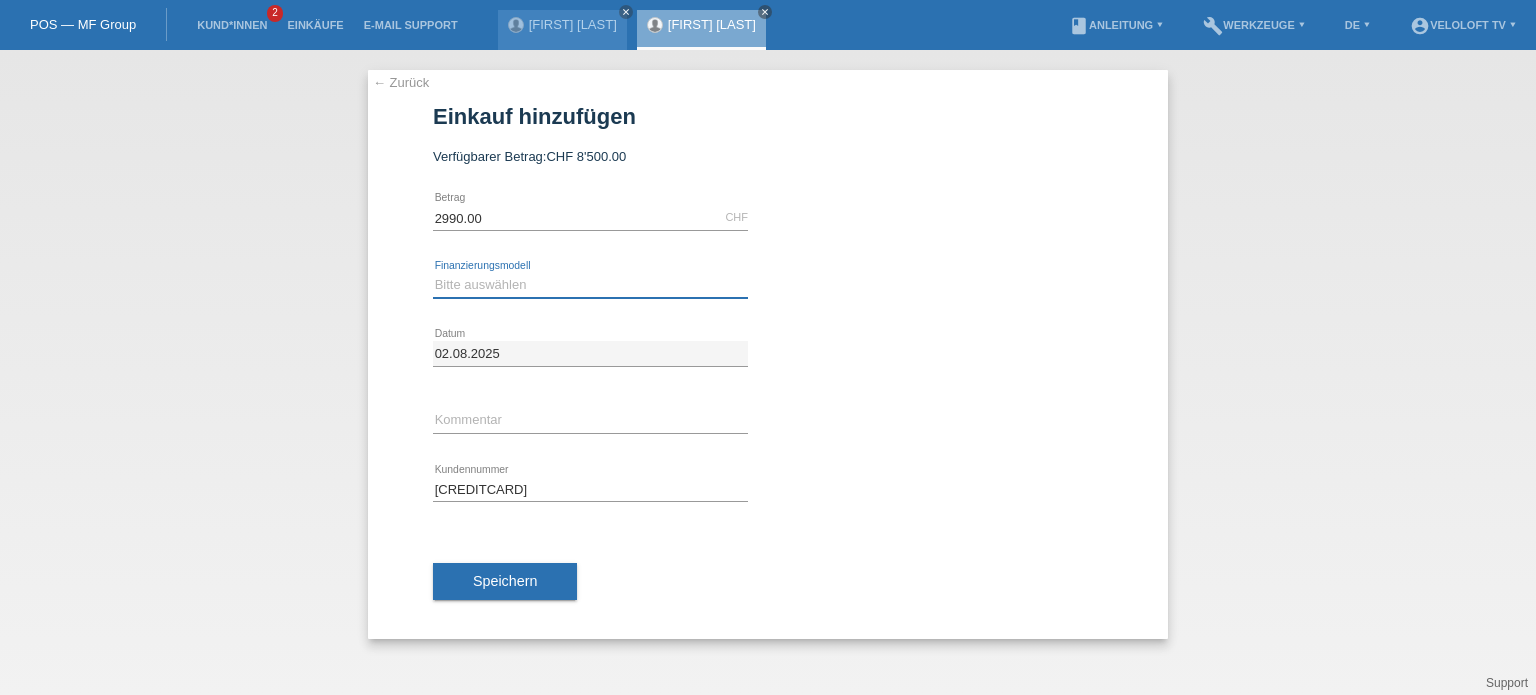 click on "Bitte auswählen
Fixe Raten
Kauf auf Rechnung mit Teilzahlungsoption" at bounding box center (590, 285) 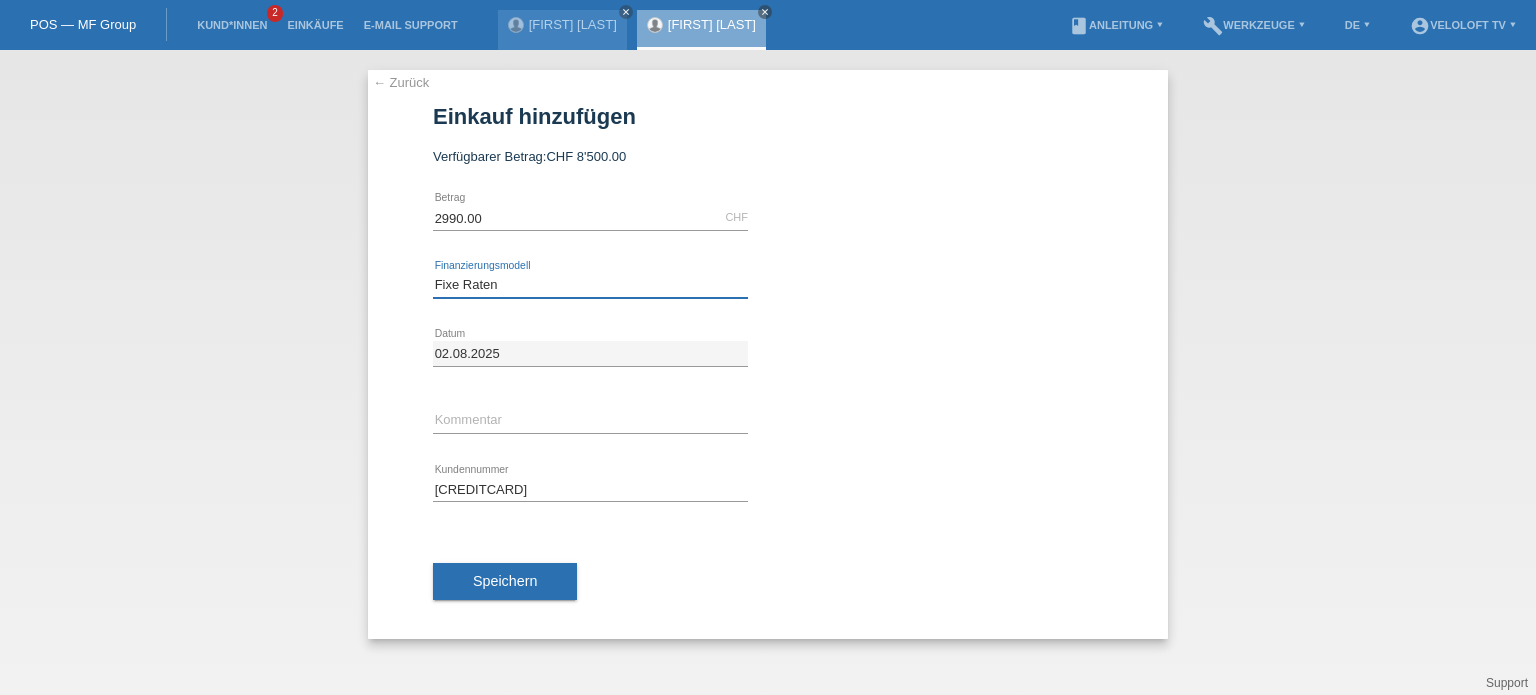 click on "Bitte auswählen
Fixe Raten
Kauf auf Rechnung mit Teilzahlungsoption" at bounding box center (590, 285) 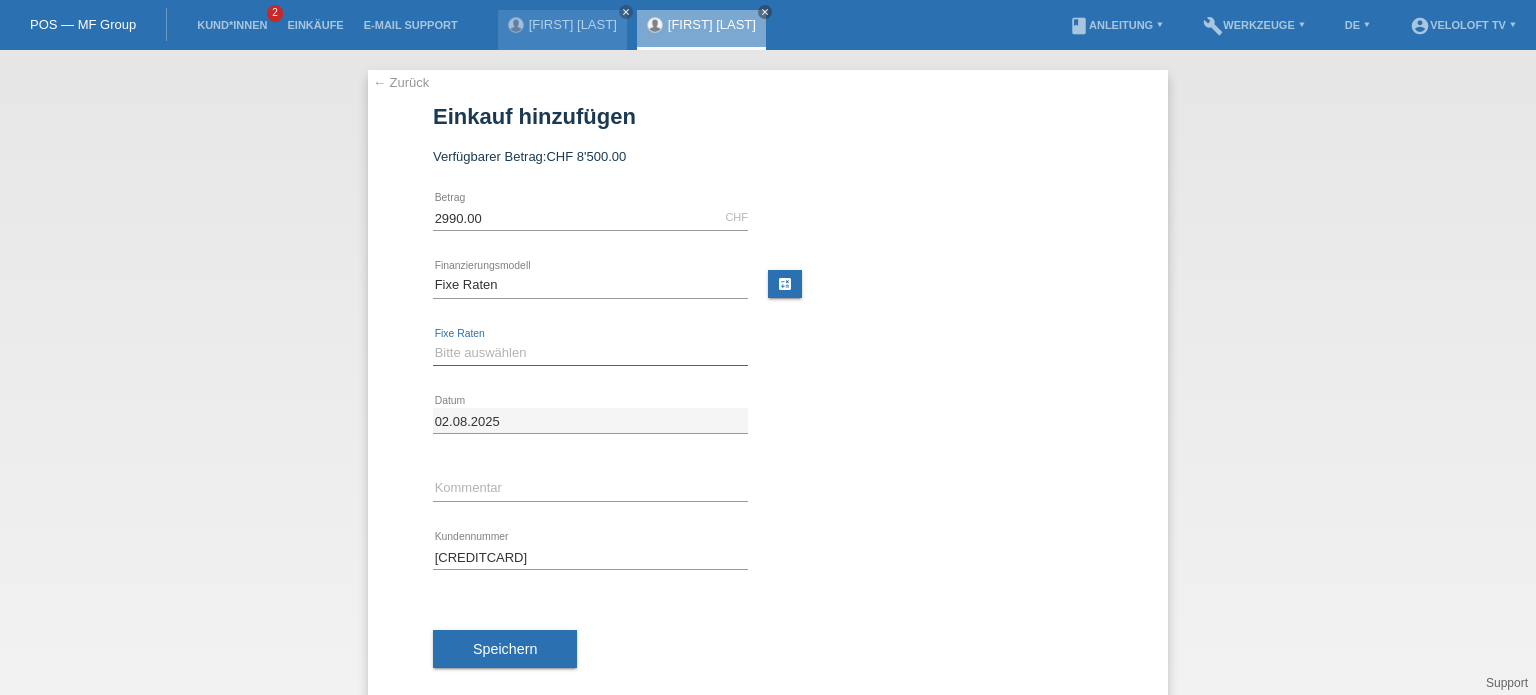 click on "Bitte auswählen
4 Raten
5 Raten
6 Raten
7 Raten
8 Raten
9 Raten
10 Raten
11 Raten" at bounding box center [590, 353] 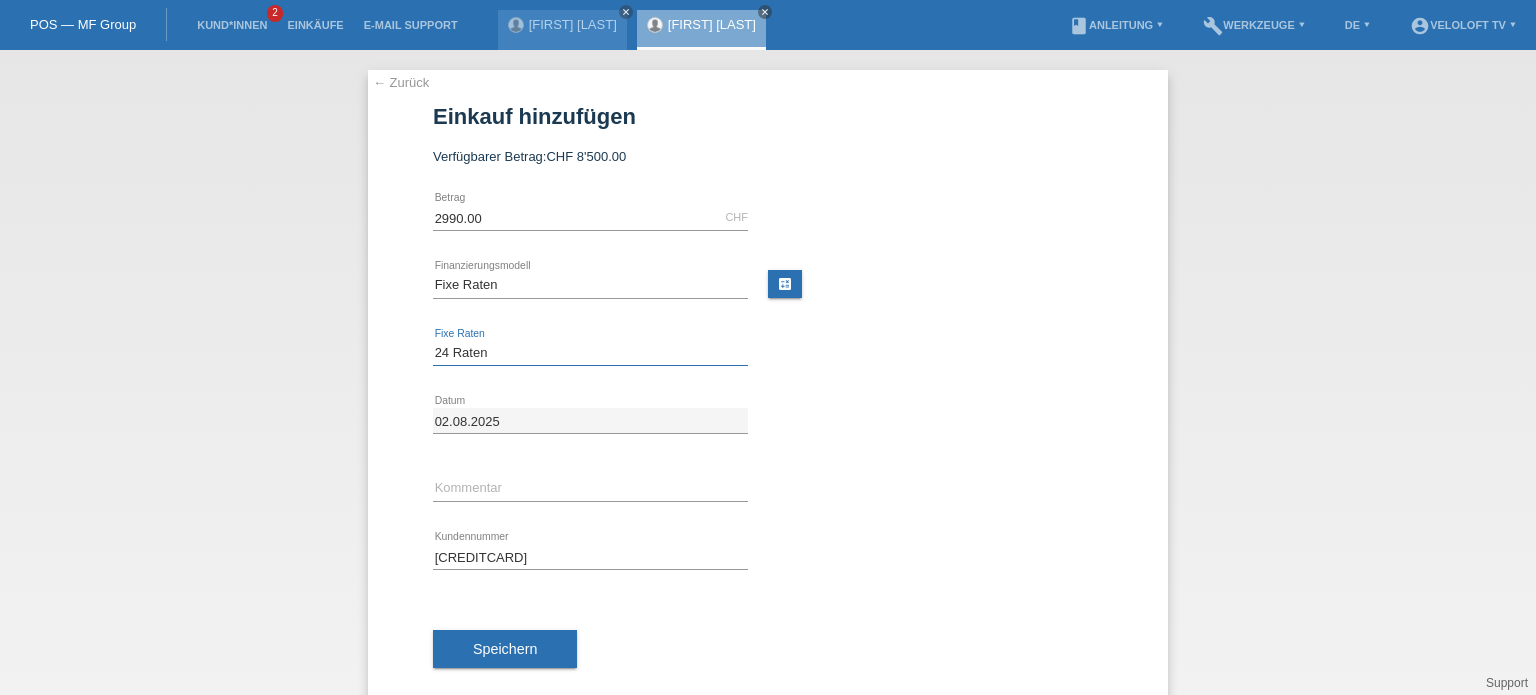 click on "Bitte auswählen
4 Raten
5 Raten
6 Raten
7 Raten
8 Raten
9 Raten
10 Raten
11 Raten" at bounding box center [590, 353] 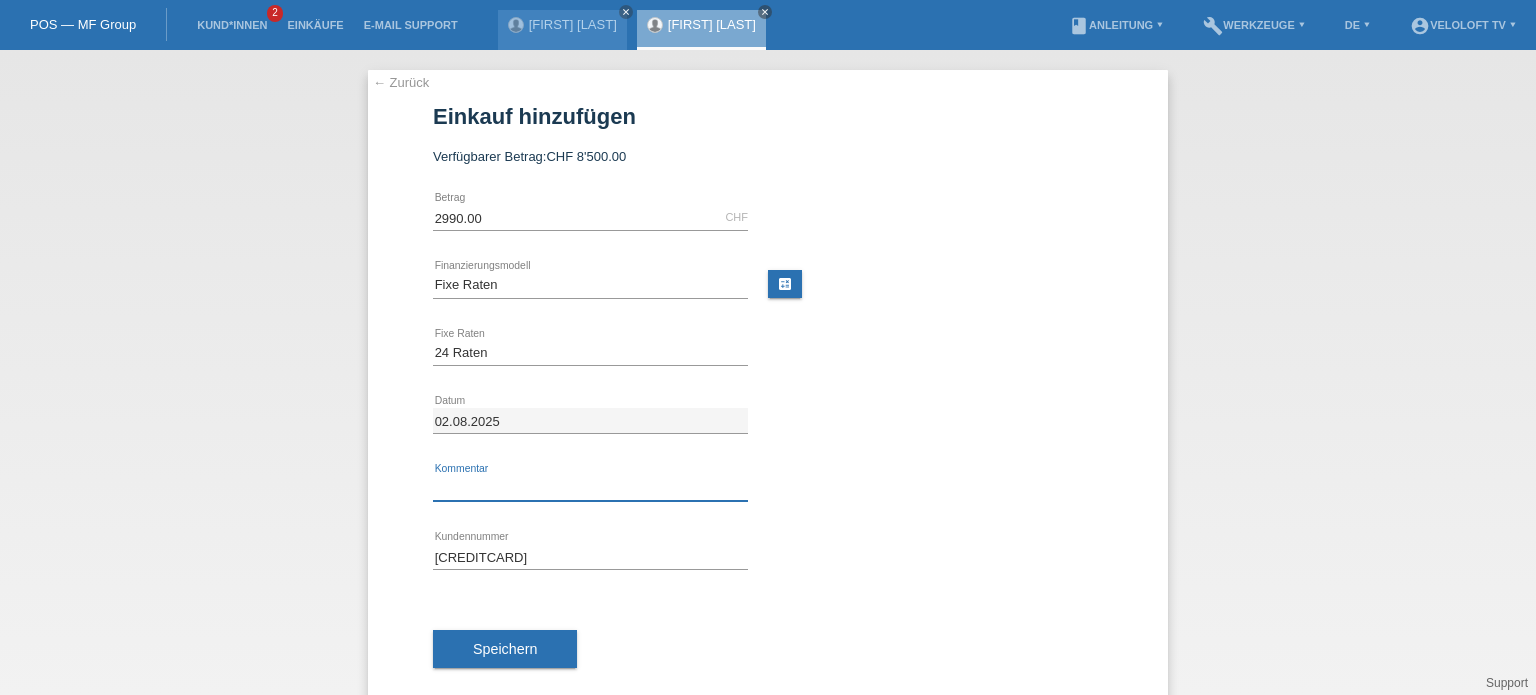 click at bounding box center (590, 488) 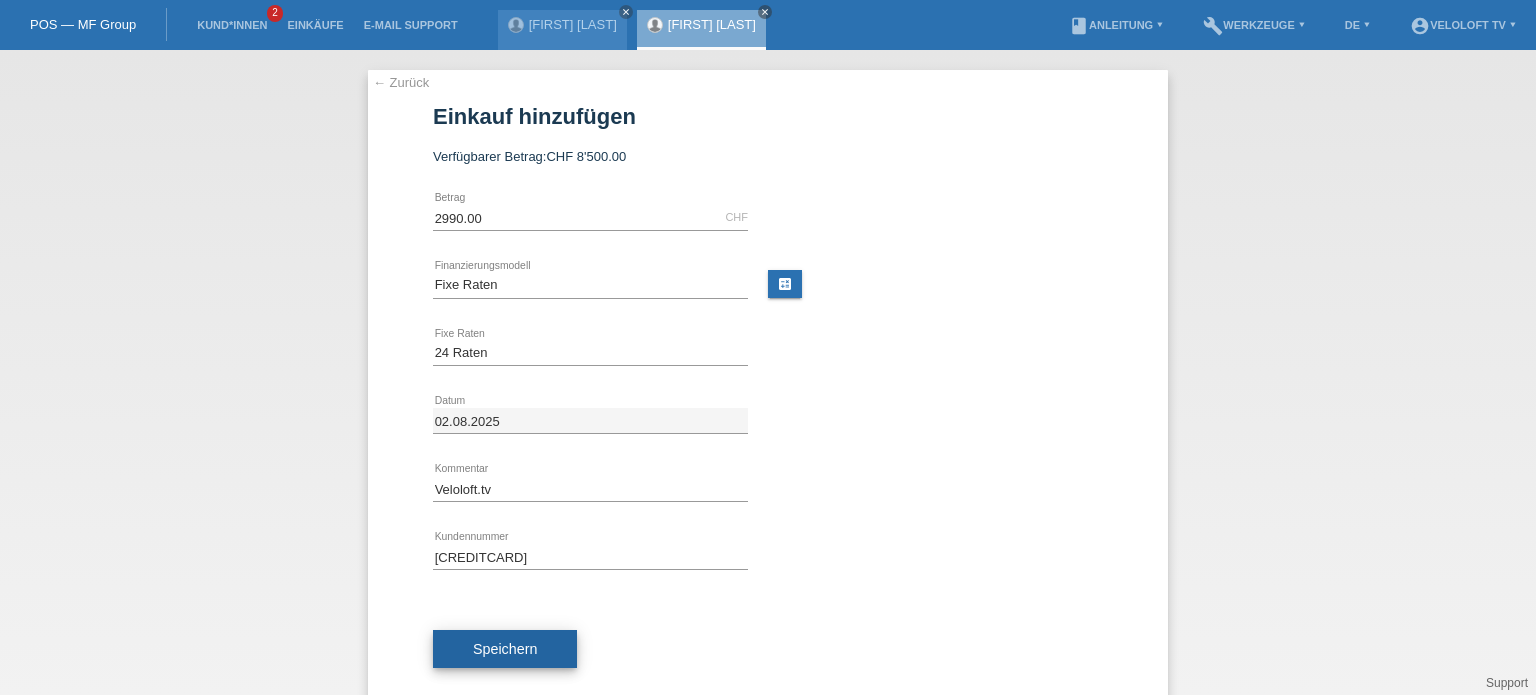 click on "Speichern" at bounding box center (505, 649) 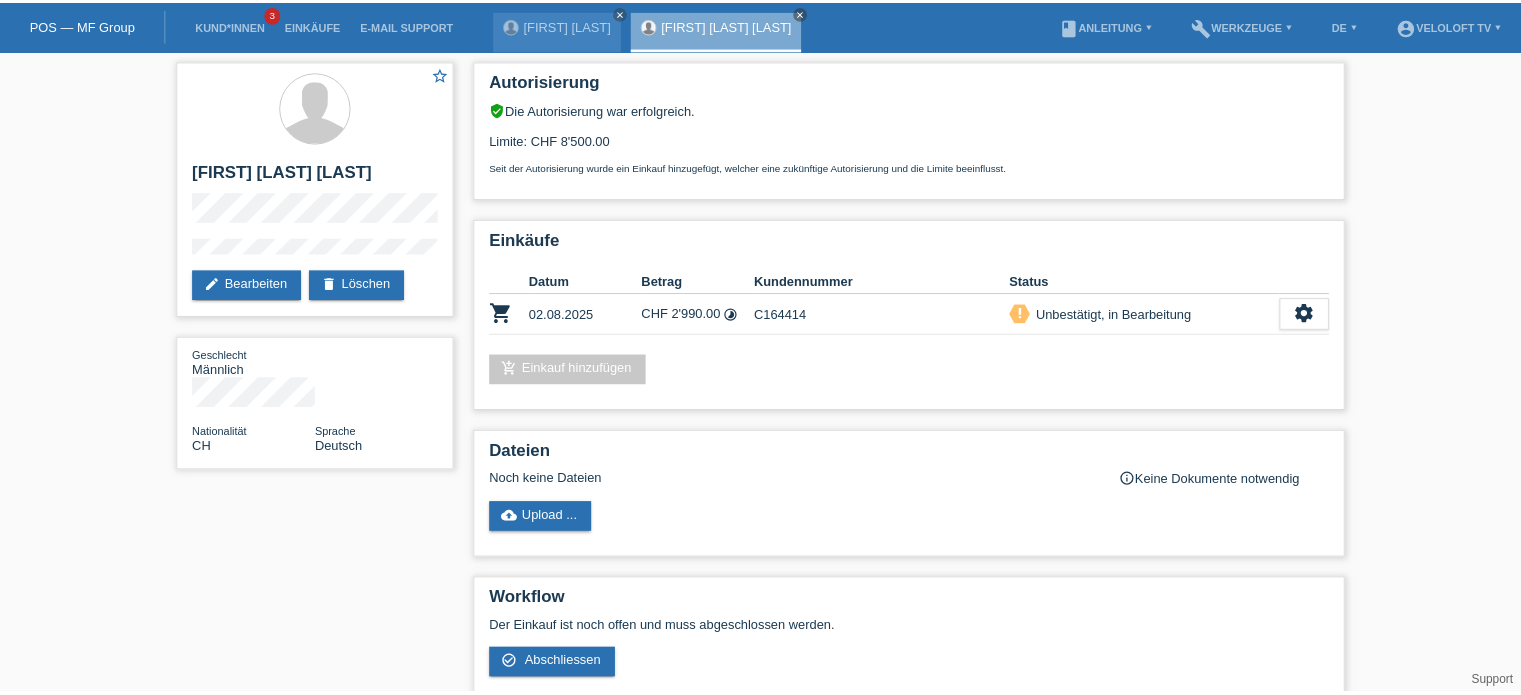 scroll, scrollTop: 0, scrollLeft: 0, axis: both 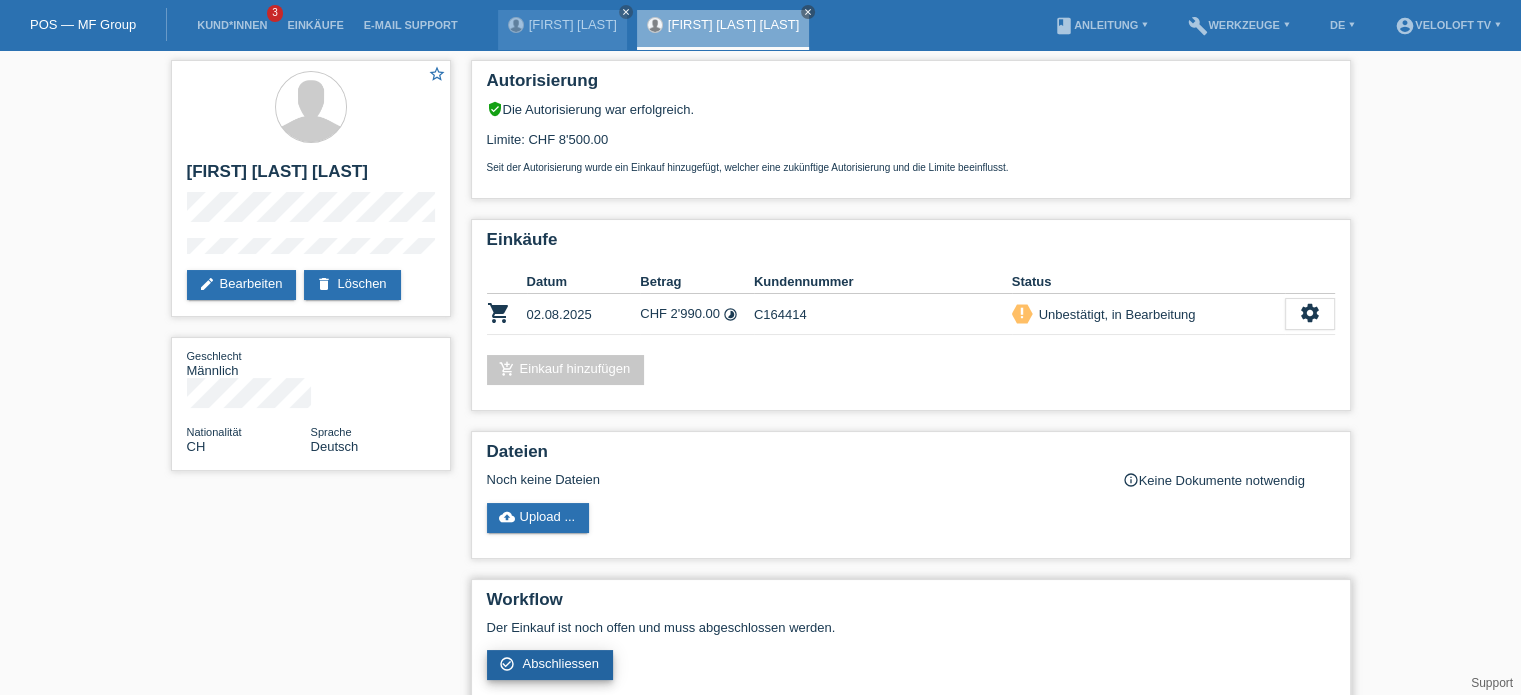 click on "Abschliessen" at bounding box center [560, 663] 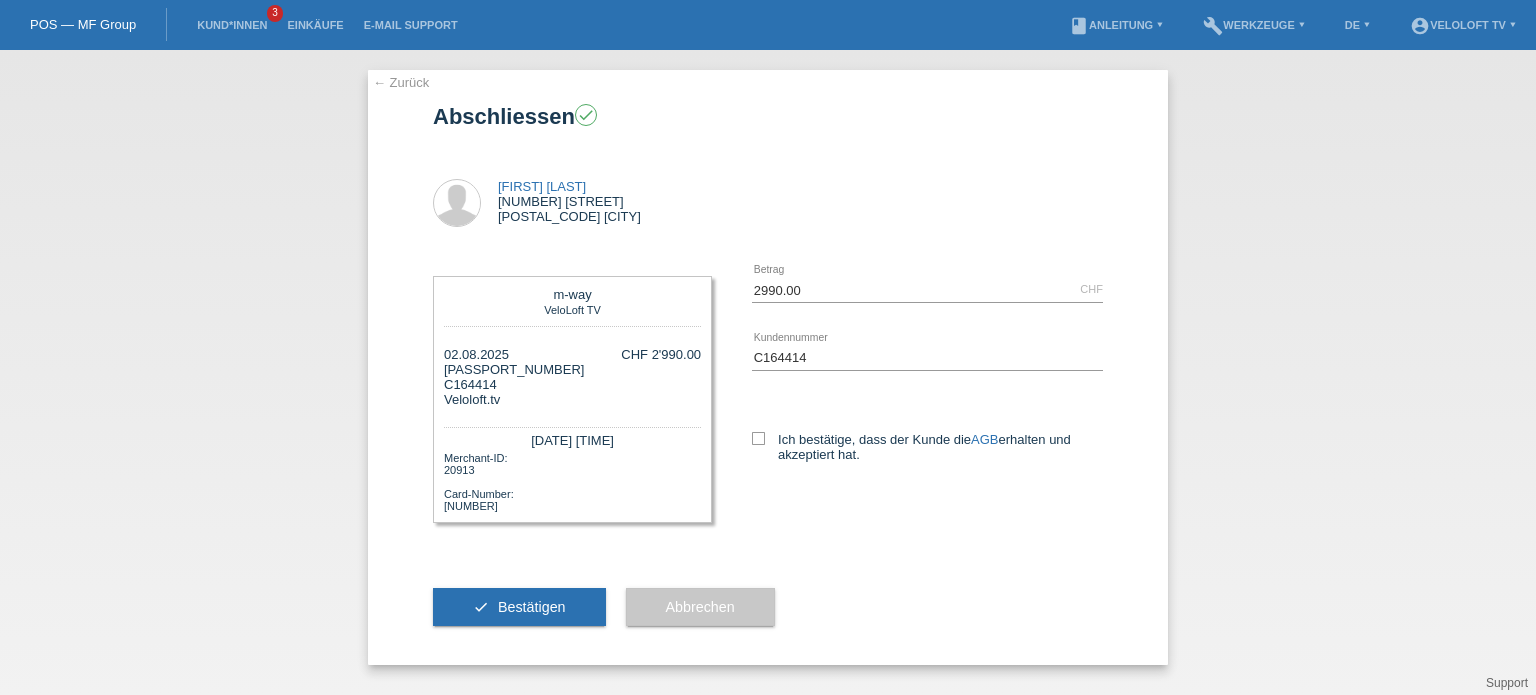 scroll, scrollTop: 0, scrollLeft: 0, axis: both 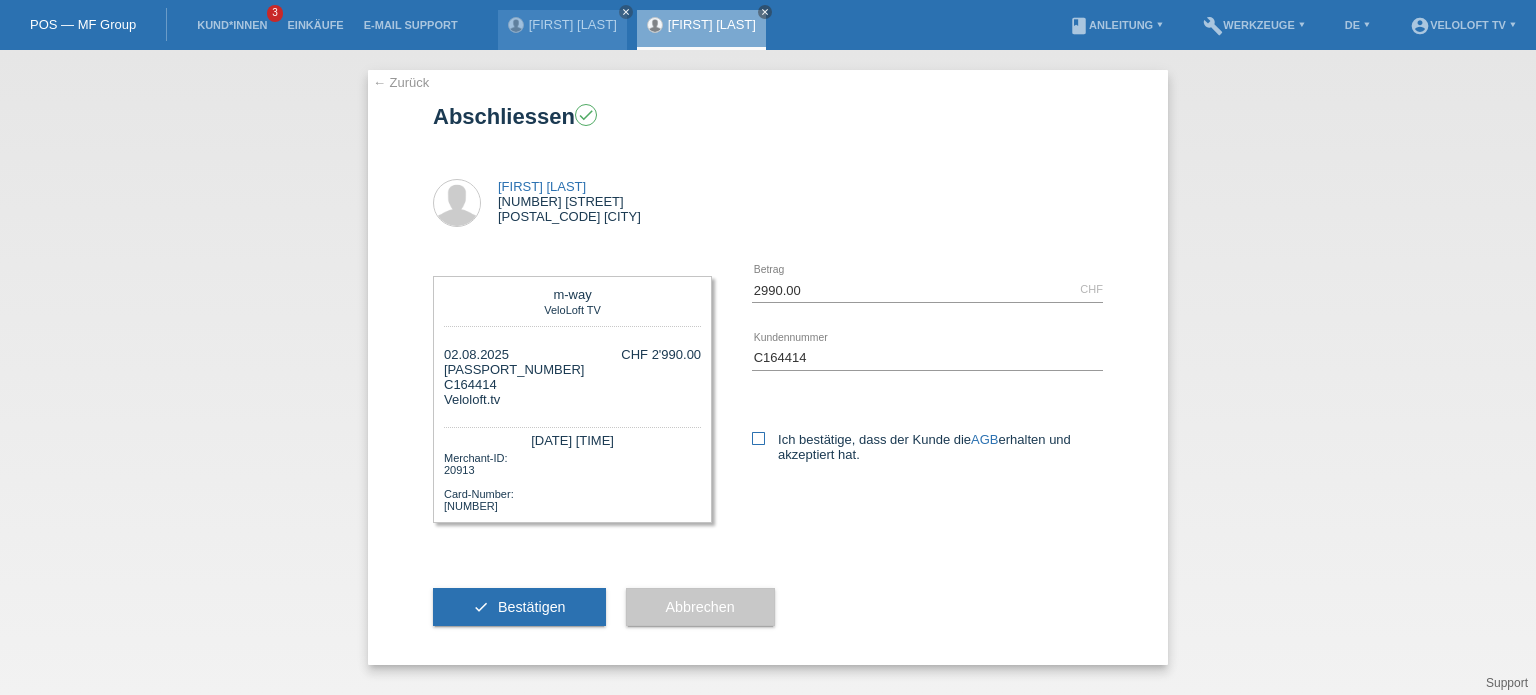 click at bounding box center [758, 438] 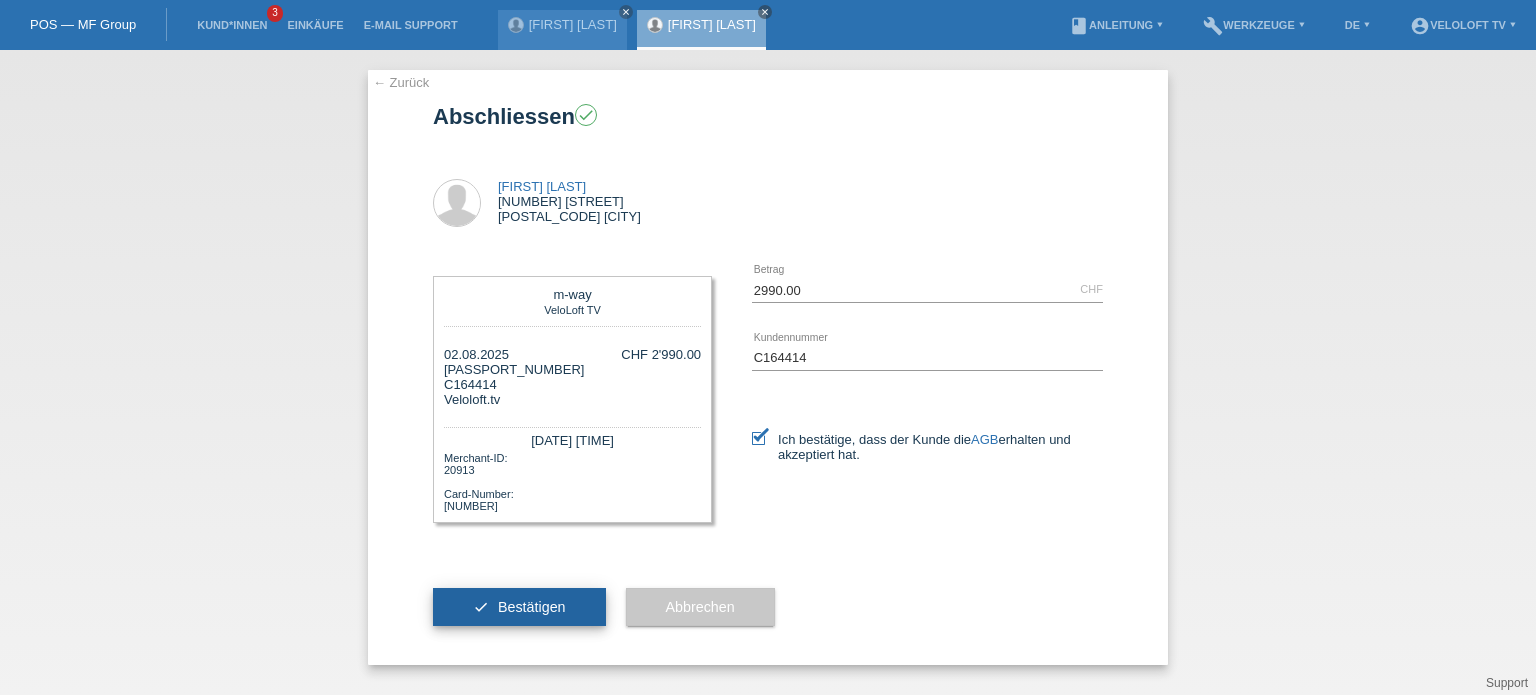 click on "Bestätigen" at bounding box center [532, 607] 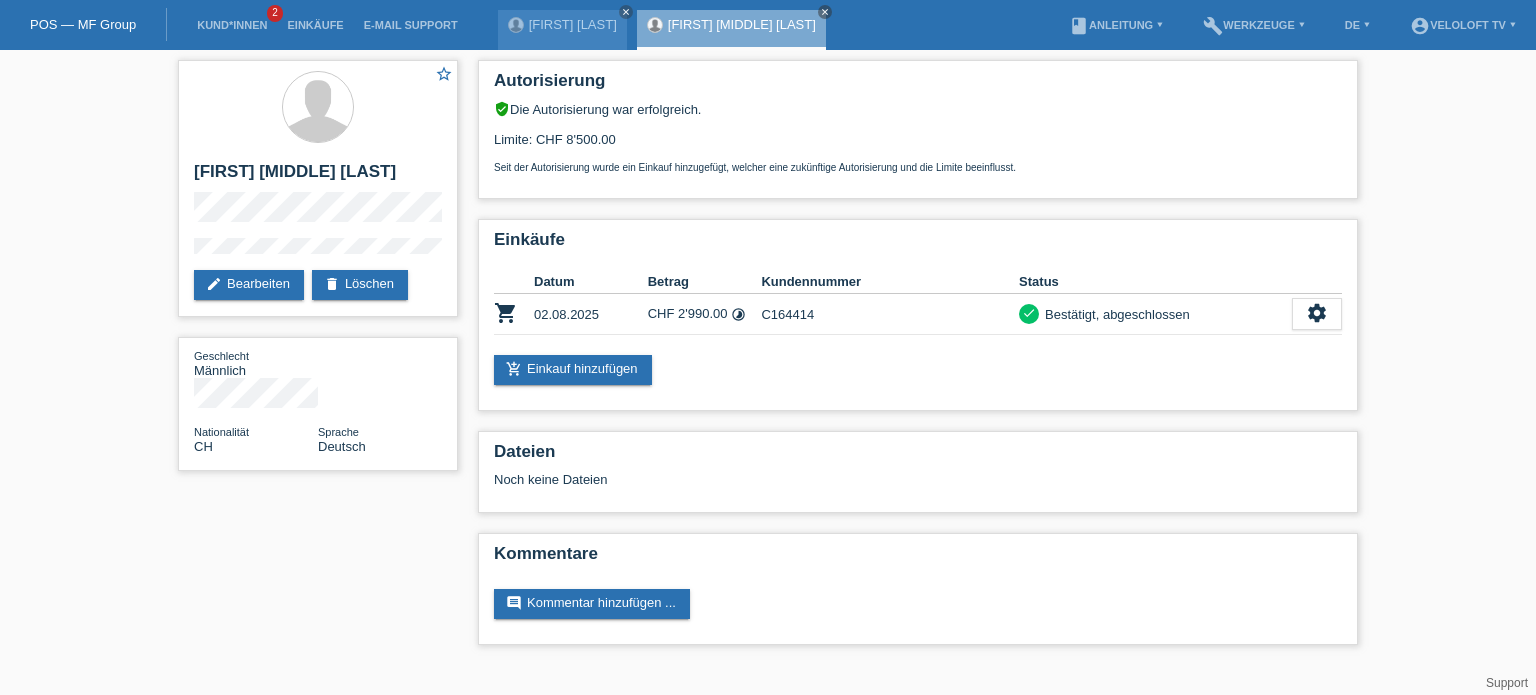 scroll, scrollTop: 0, scrollLeft: 0, axis: both 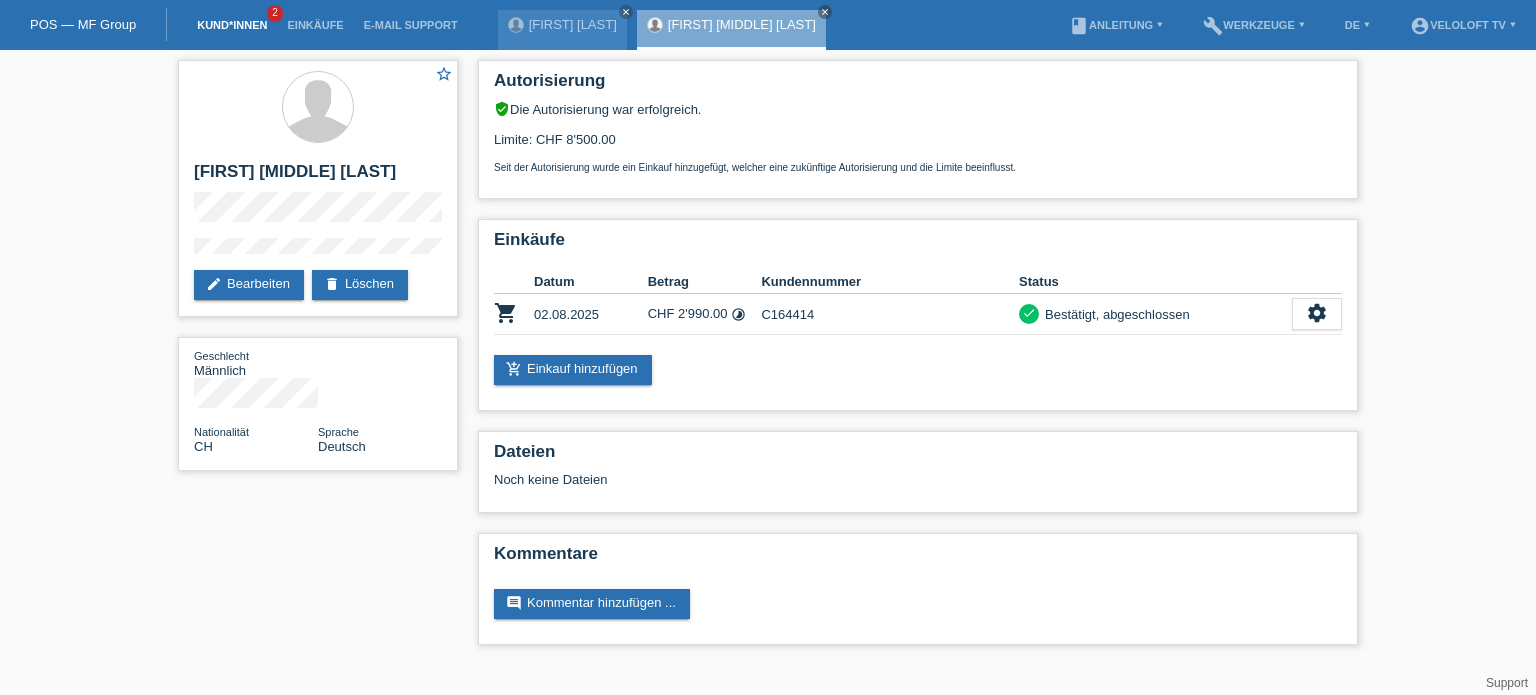 click on "Kund*innen" at bounding box center (232, 25) 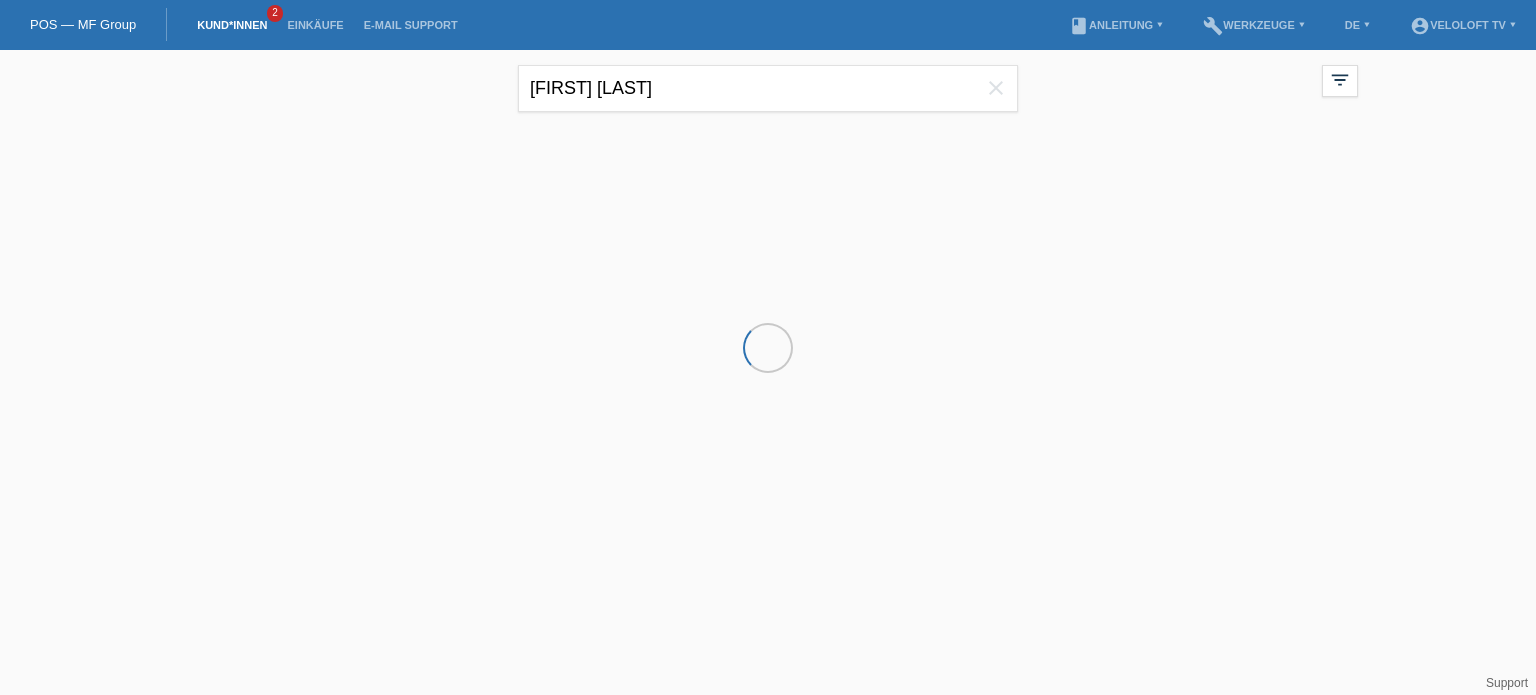 scroll, scrollTop: 0, scrollLeft: 0, axis: both 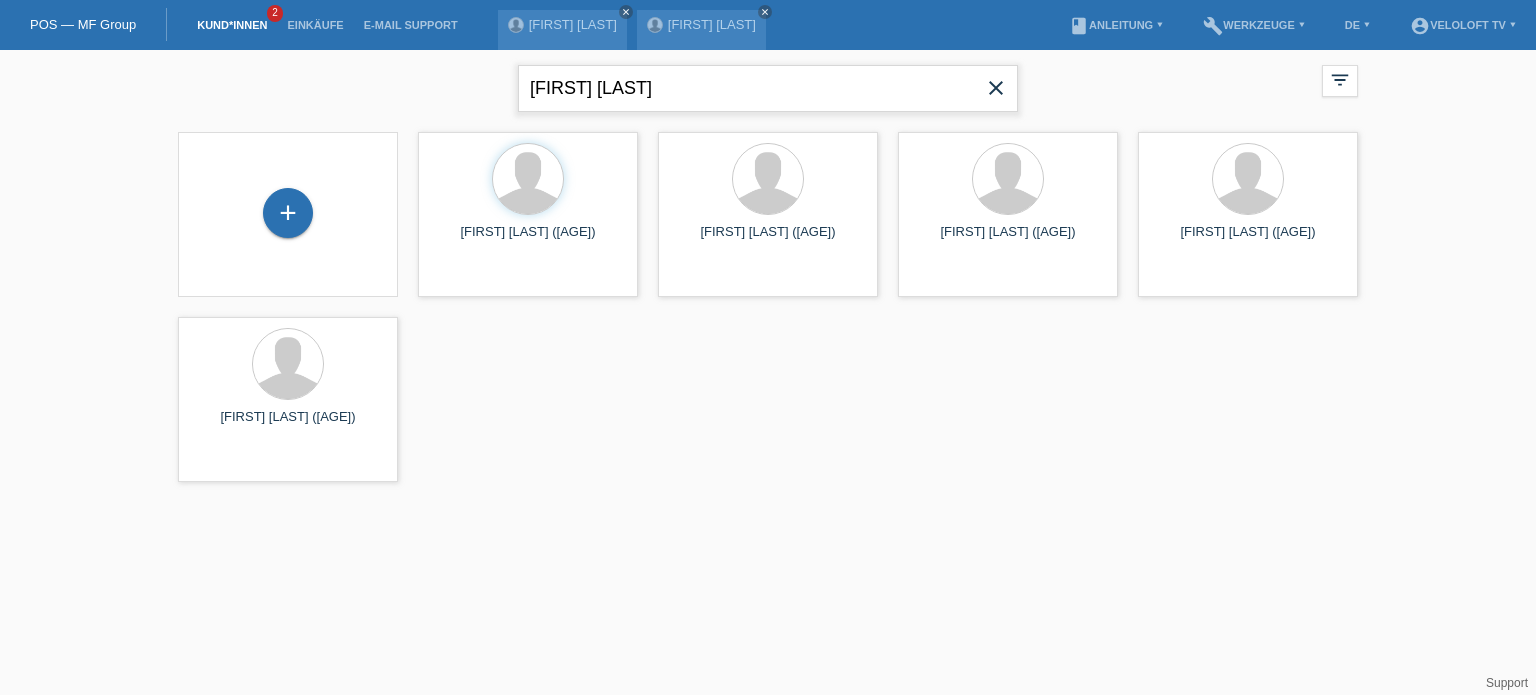 drag, startPoint x: 648, startPoint y: 94, endPoint x: 501, endPoint y: 95, distance: 147.0034 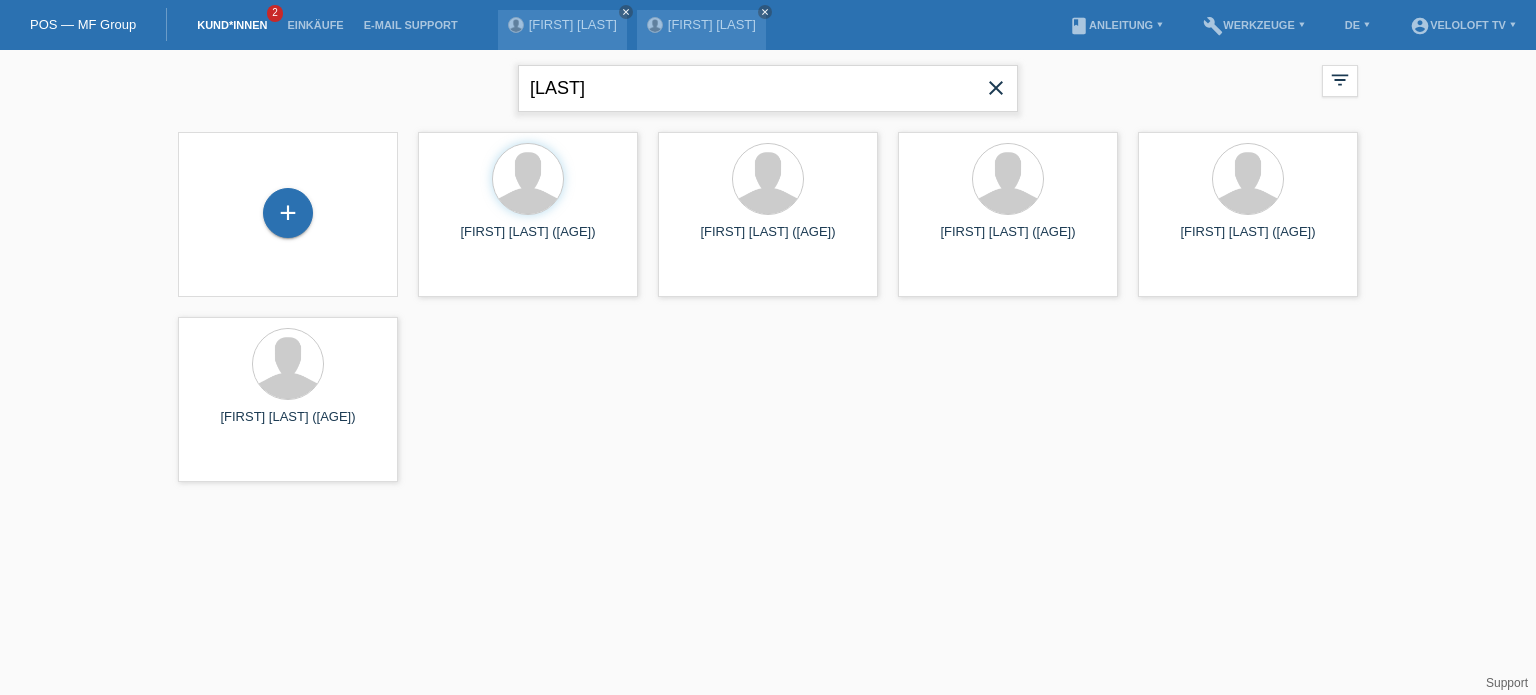 type on "[LAST]" 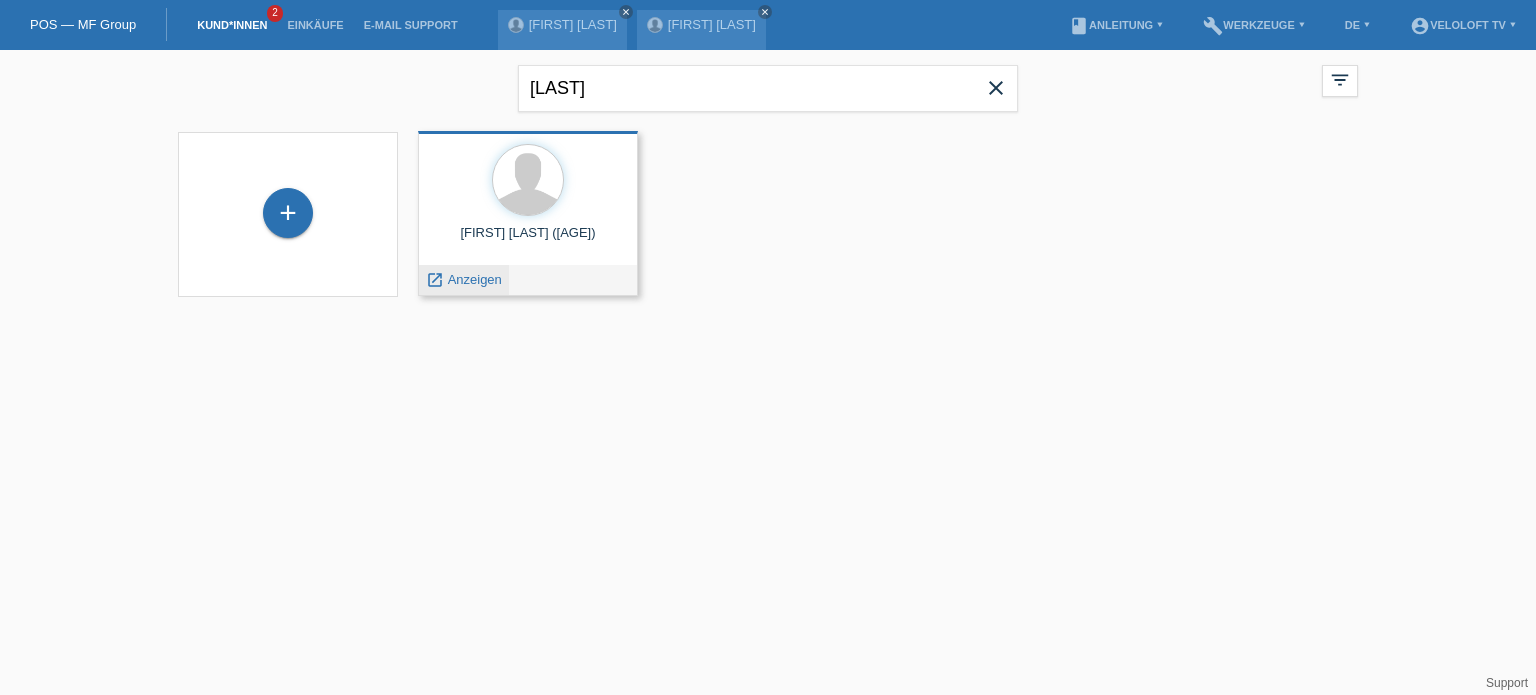 click on "Anzeigen" at bounding box center [475, 279] 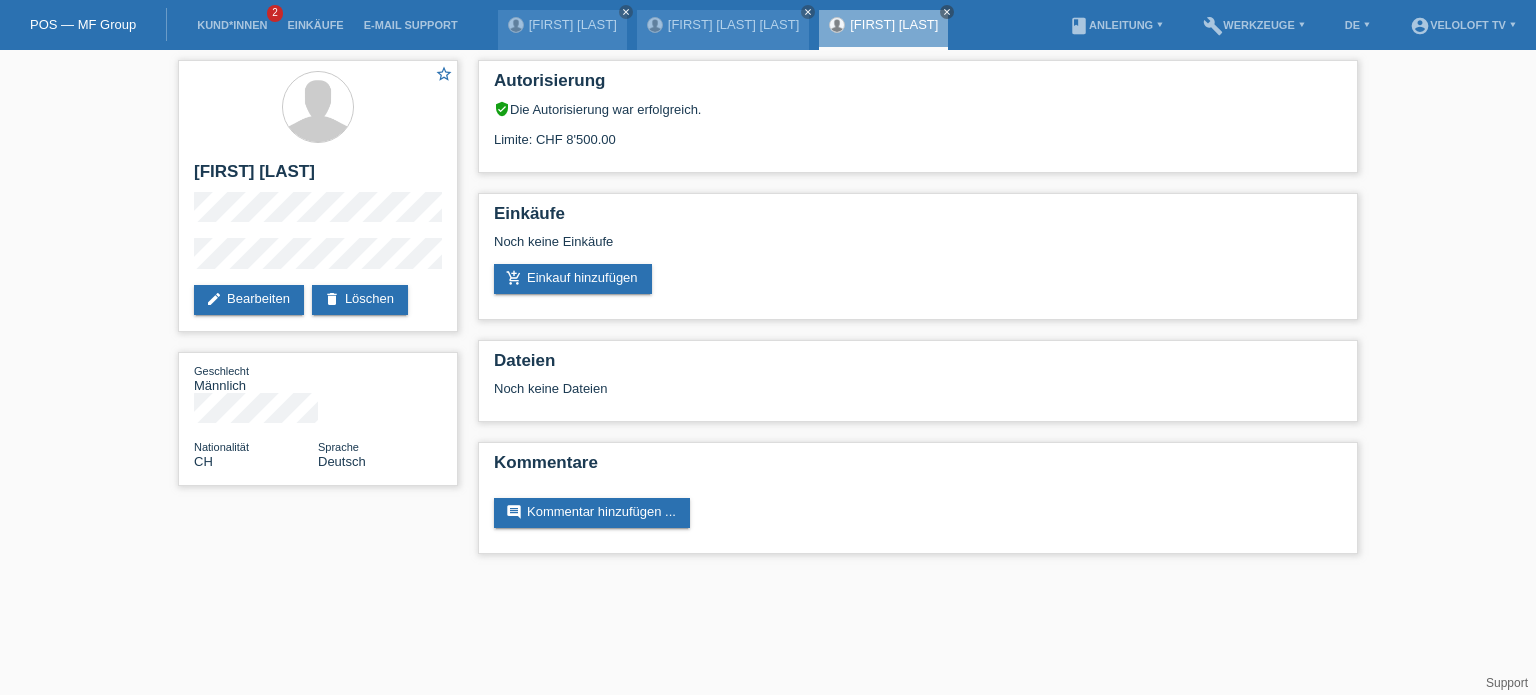 scroll, scrollTop: 0, scrollLeft: 0, axis: both 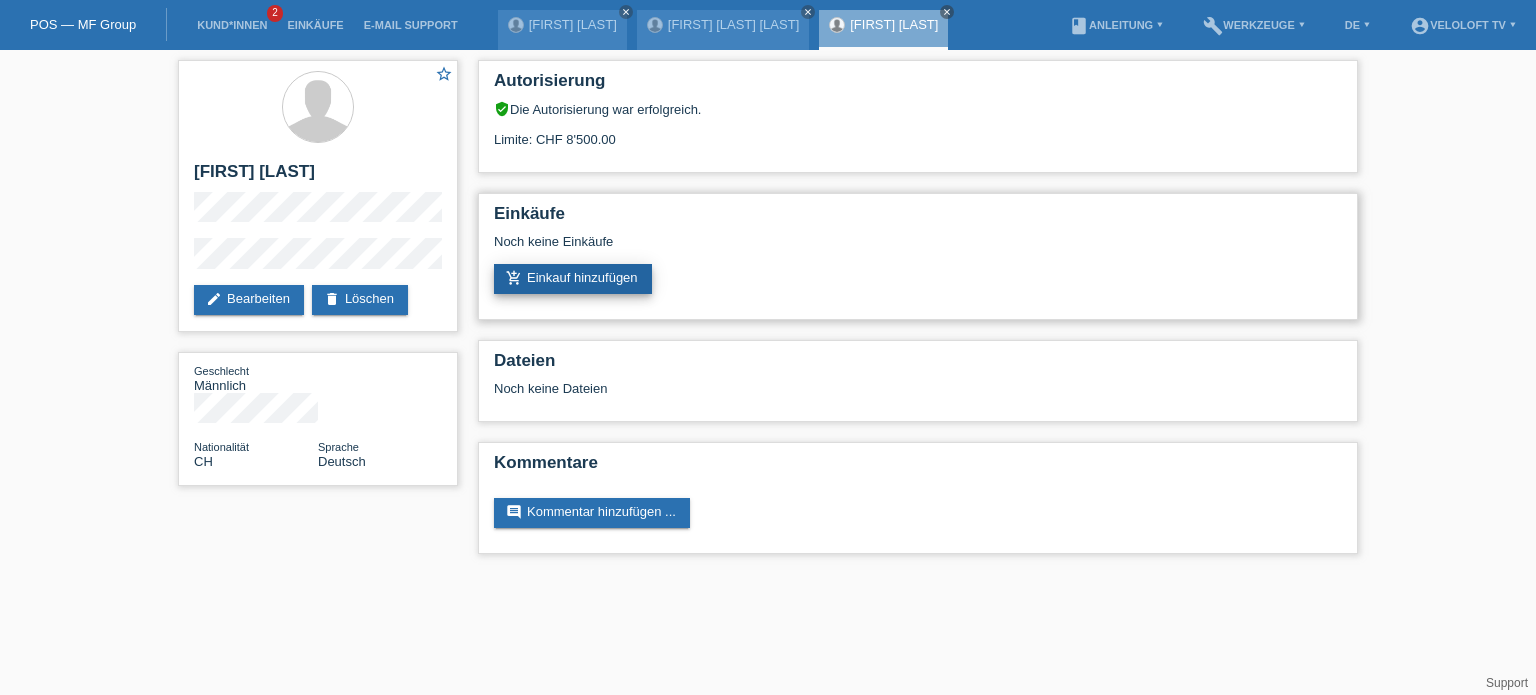 click on "add_shopping_cart  Einkauf hinzufügen" at bounding box center (573, 279) 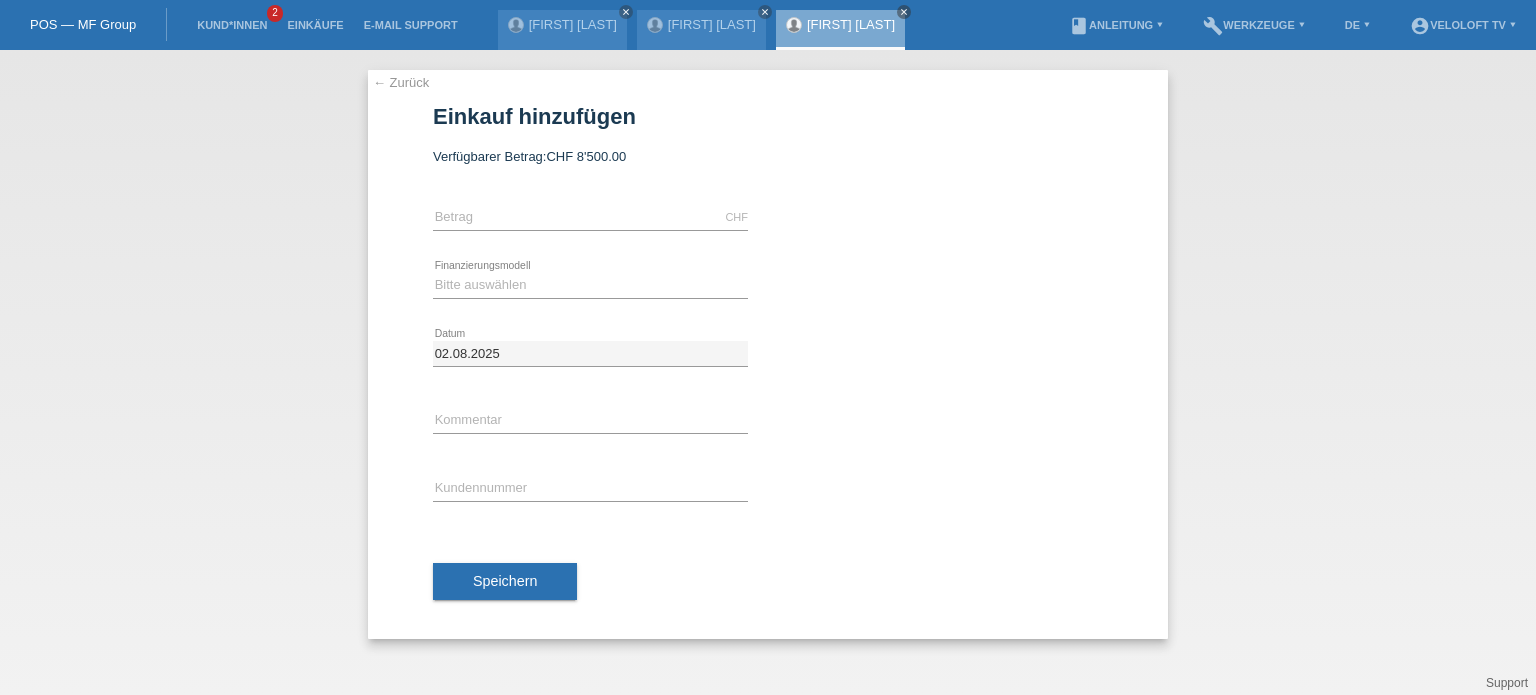 scroll, scrollTop: 0, scrollLeft: 0, axis: both 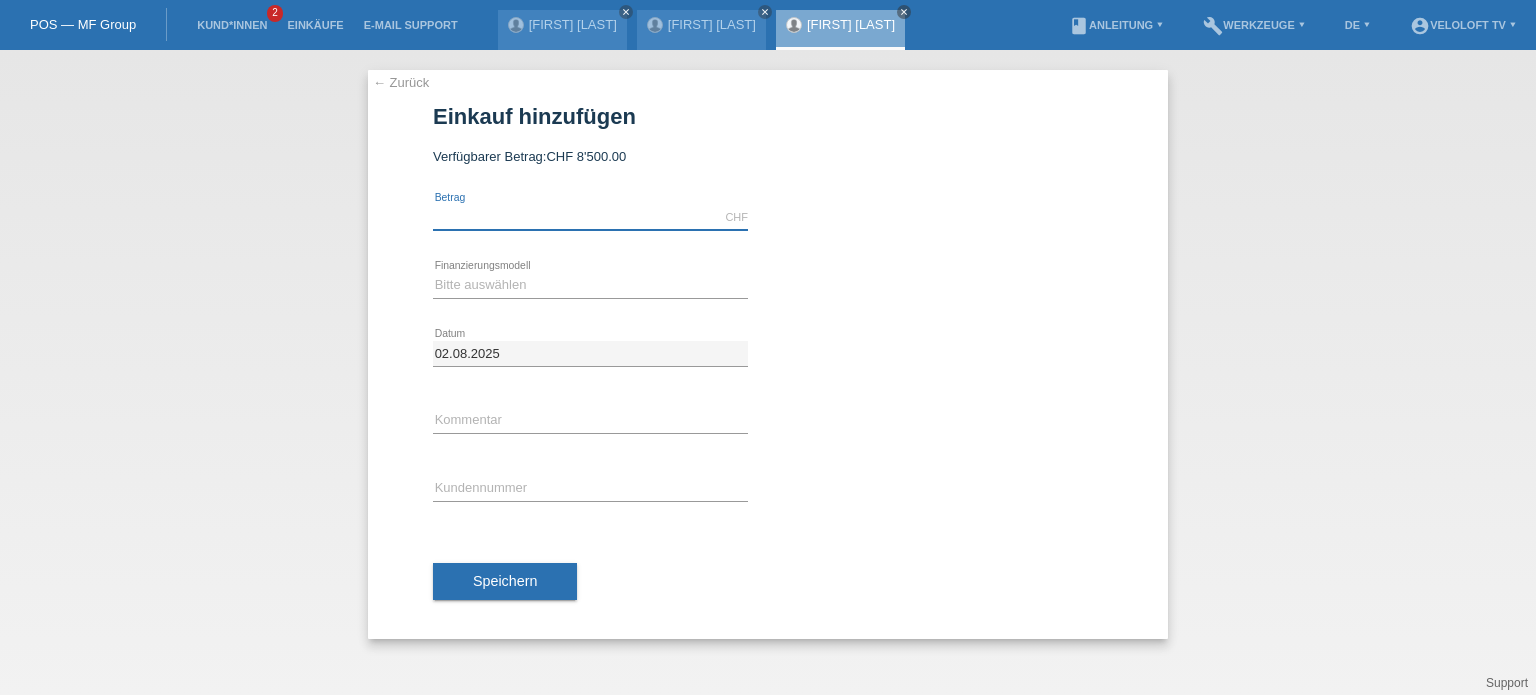 click at bounding box center (590, 217) 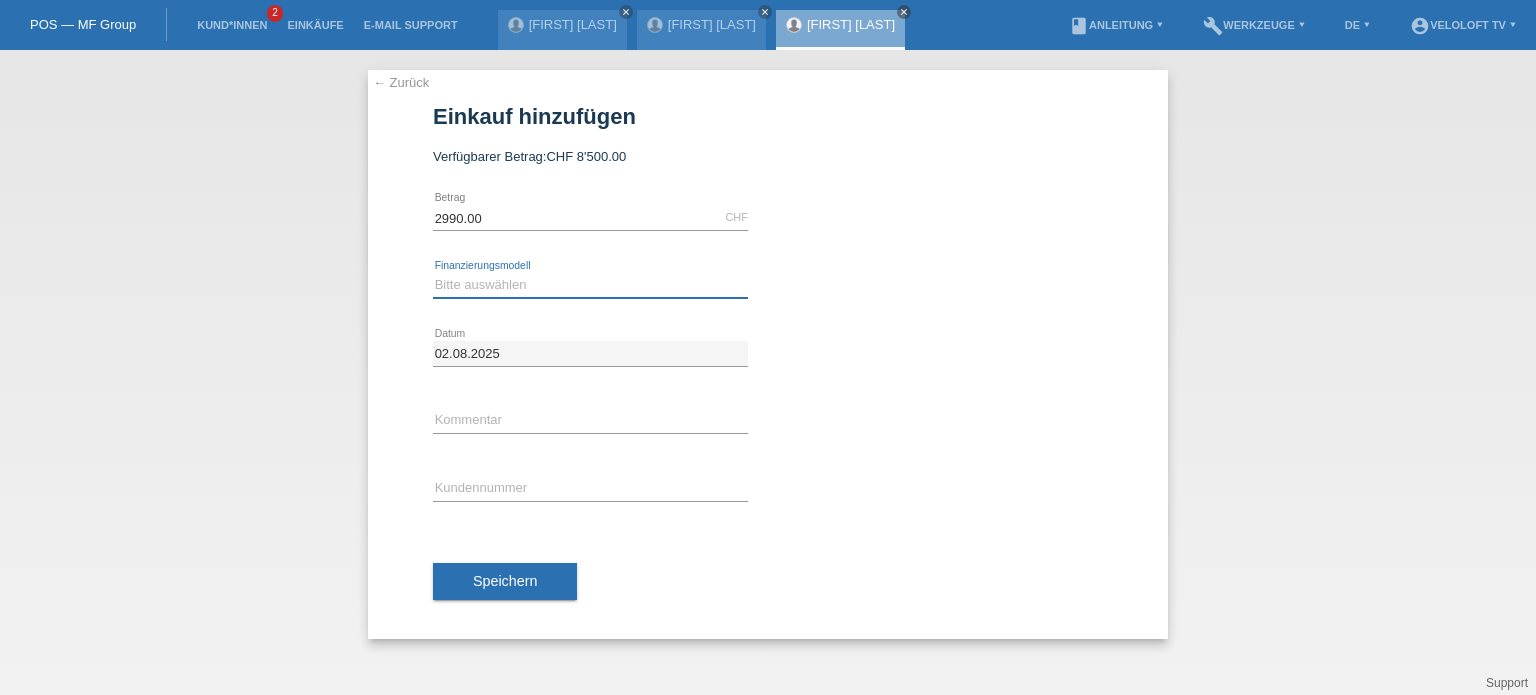click on "Bitte auswählen
Fixe Raten
Kauf auf Rechnung mit Teilzahlungsoption" at bounding box center (590, 285) 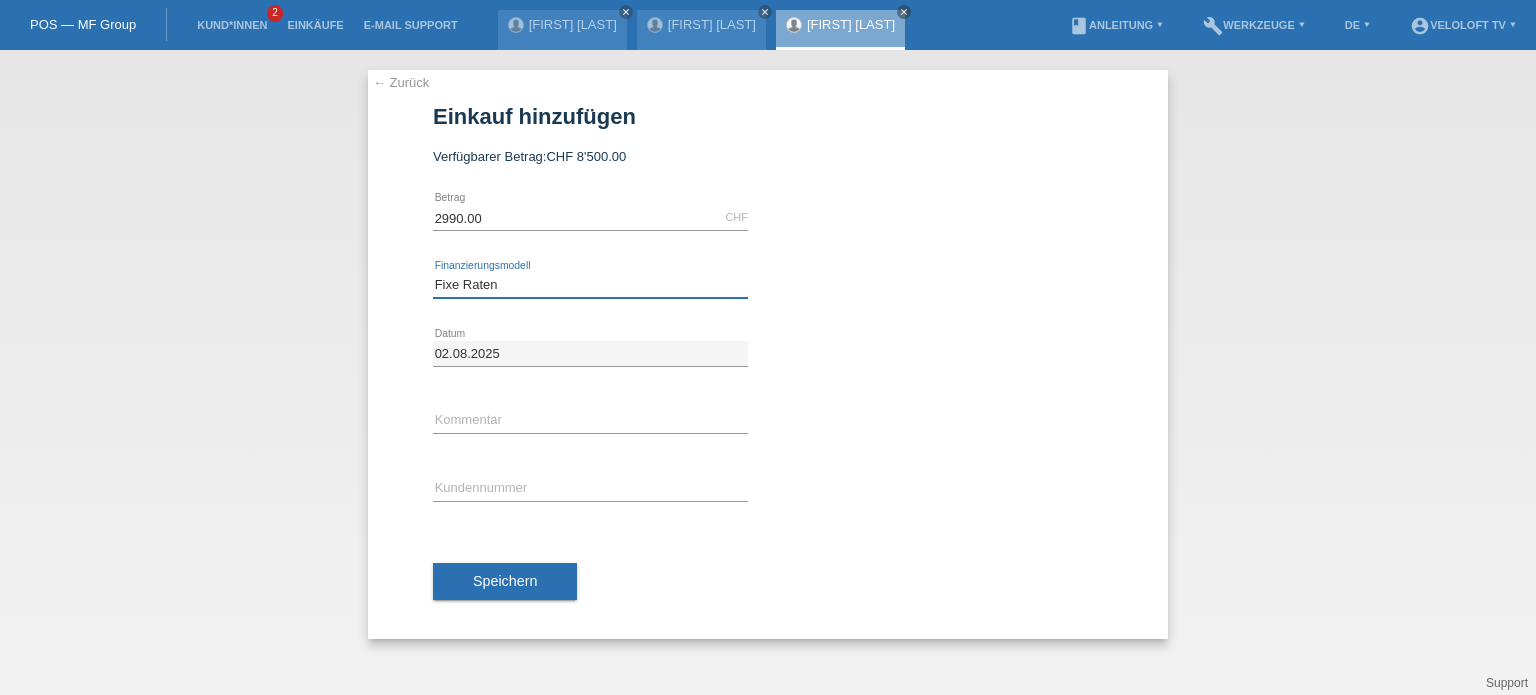 click on "Bitte auswählen
Fixe Raten
Kauf auf Rechnung mit Teilzahlungsoption" at bounding box center [590, 285] 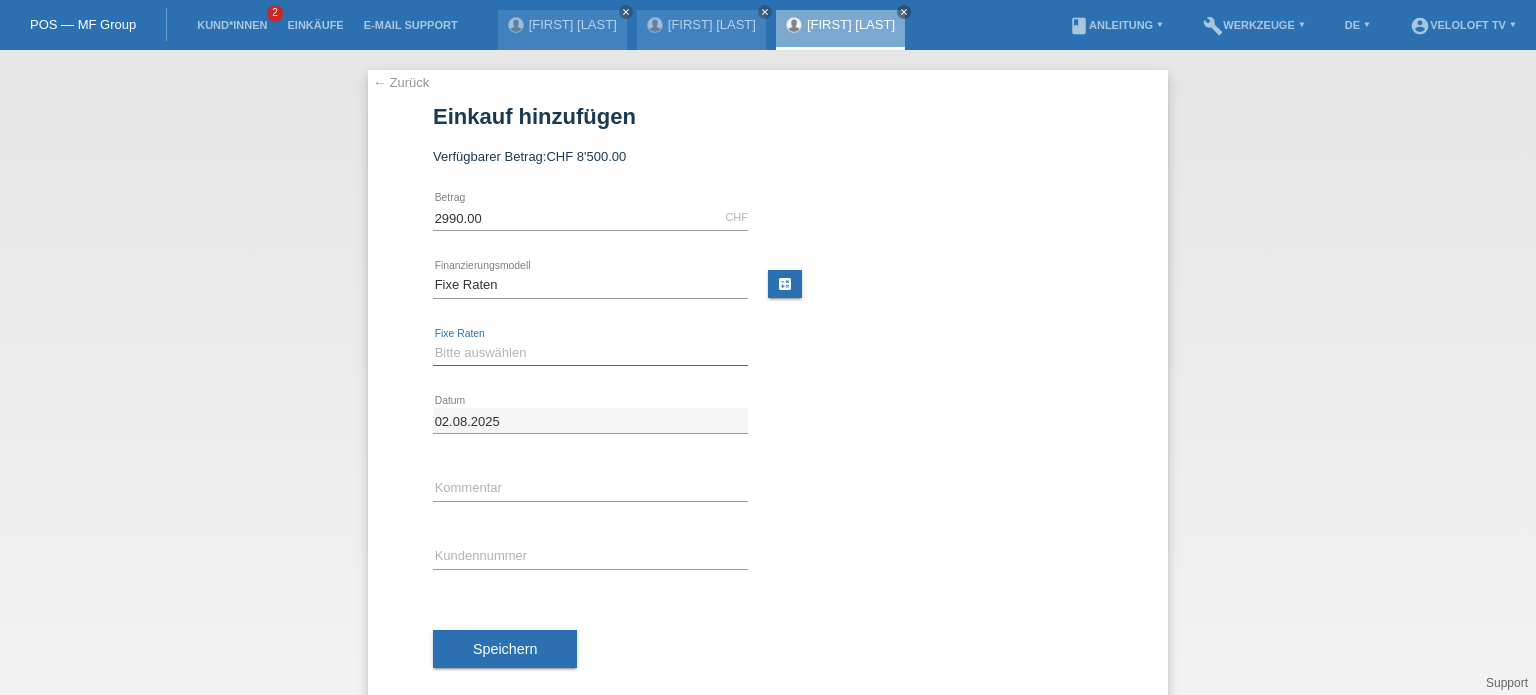 click on "Bitte auswählen
4 Raten
5 Raten
6 Raten
7 Raten
8 Raten
9 Raten
10 Raten
11 Raten" at bounding box center [590, 353] 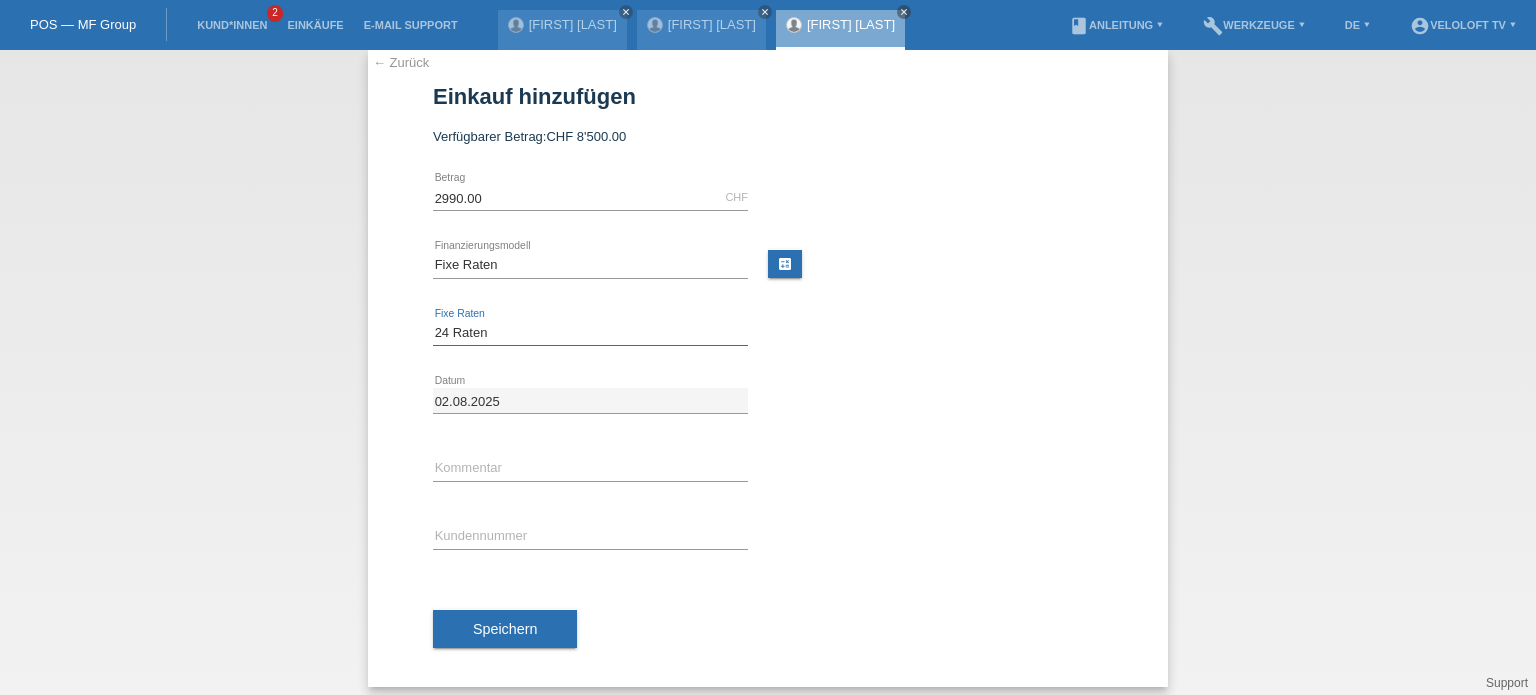 scroll, scrollTop: 30, scrollLeft: 0, axis: vertical 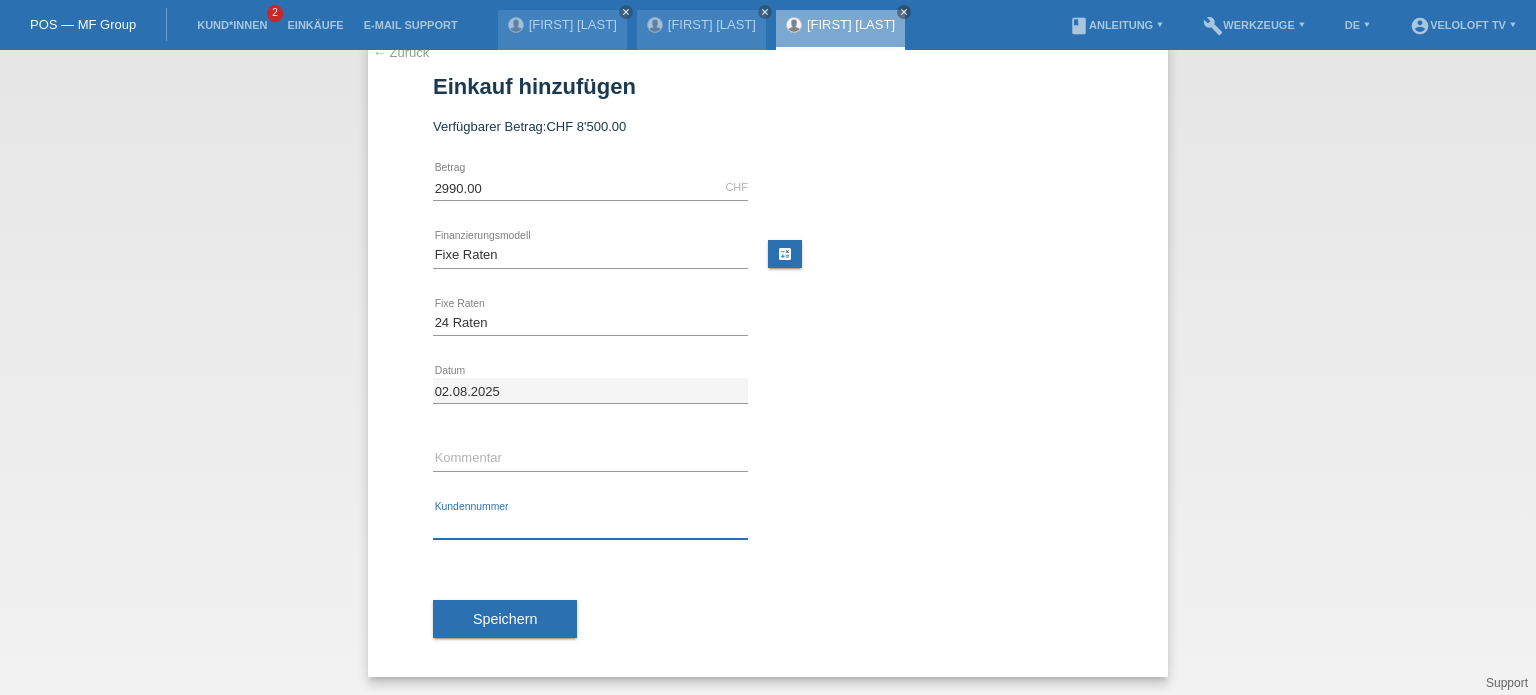 click at bounding box center (590, 526) 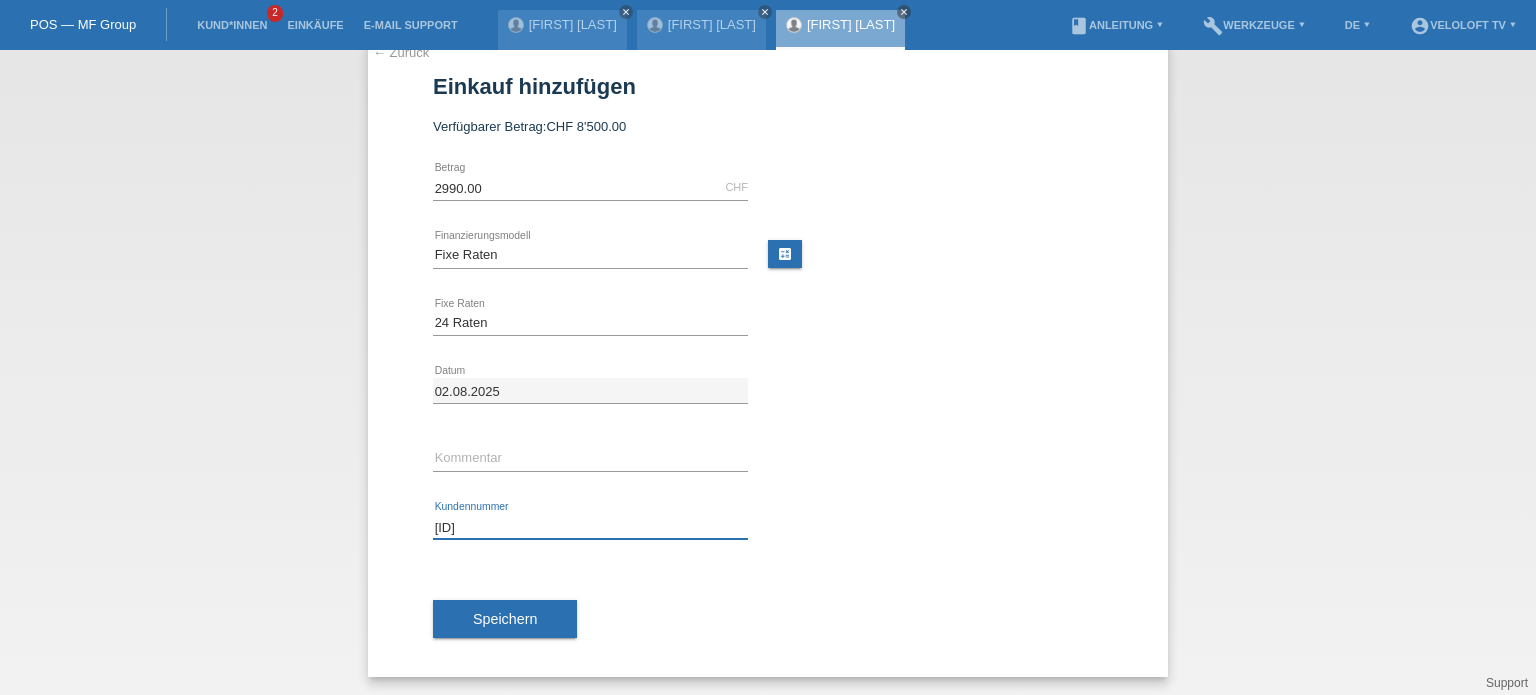 type on "[NUMBER]" 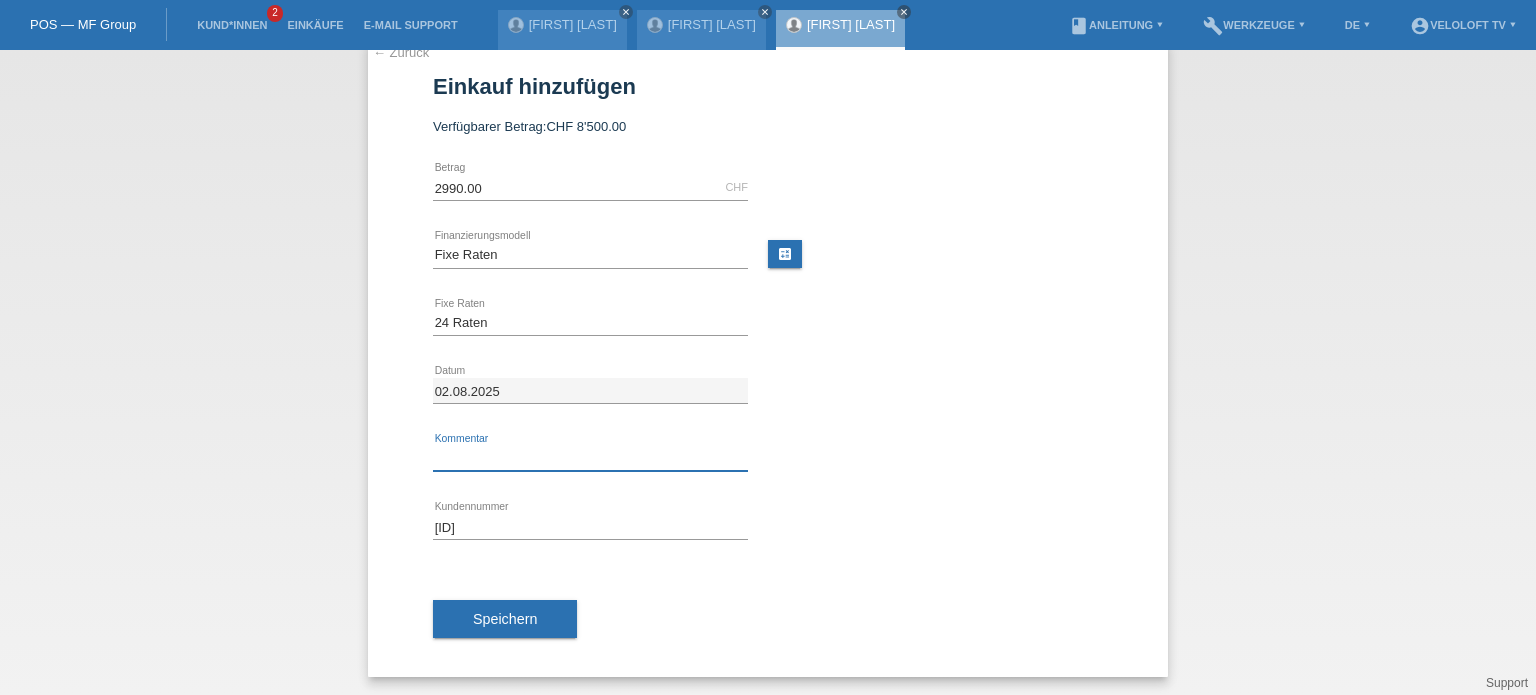 click at bounding box center (590, 458) 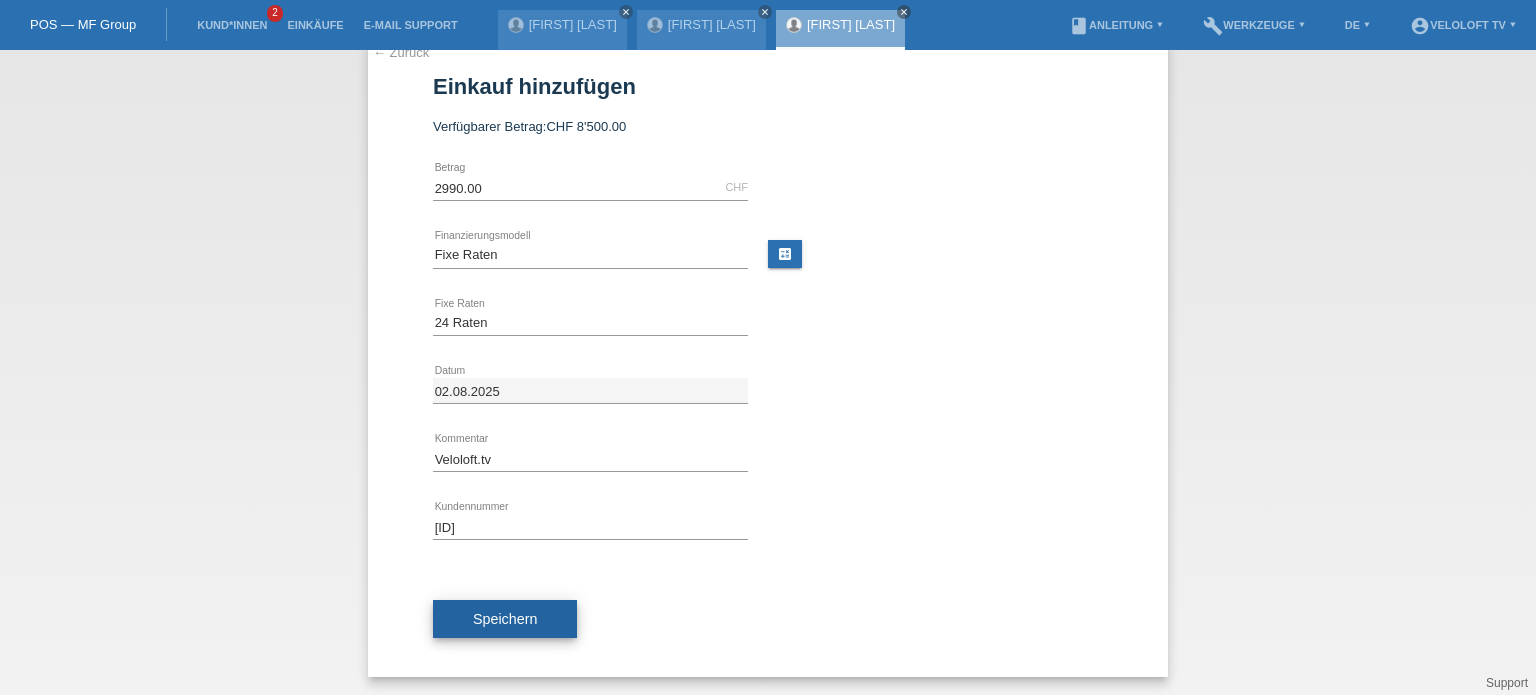 click on "Speichern" at bounding box center [505, 619] 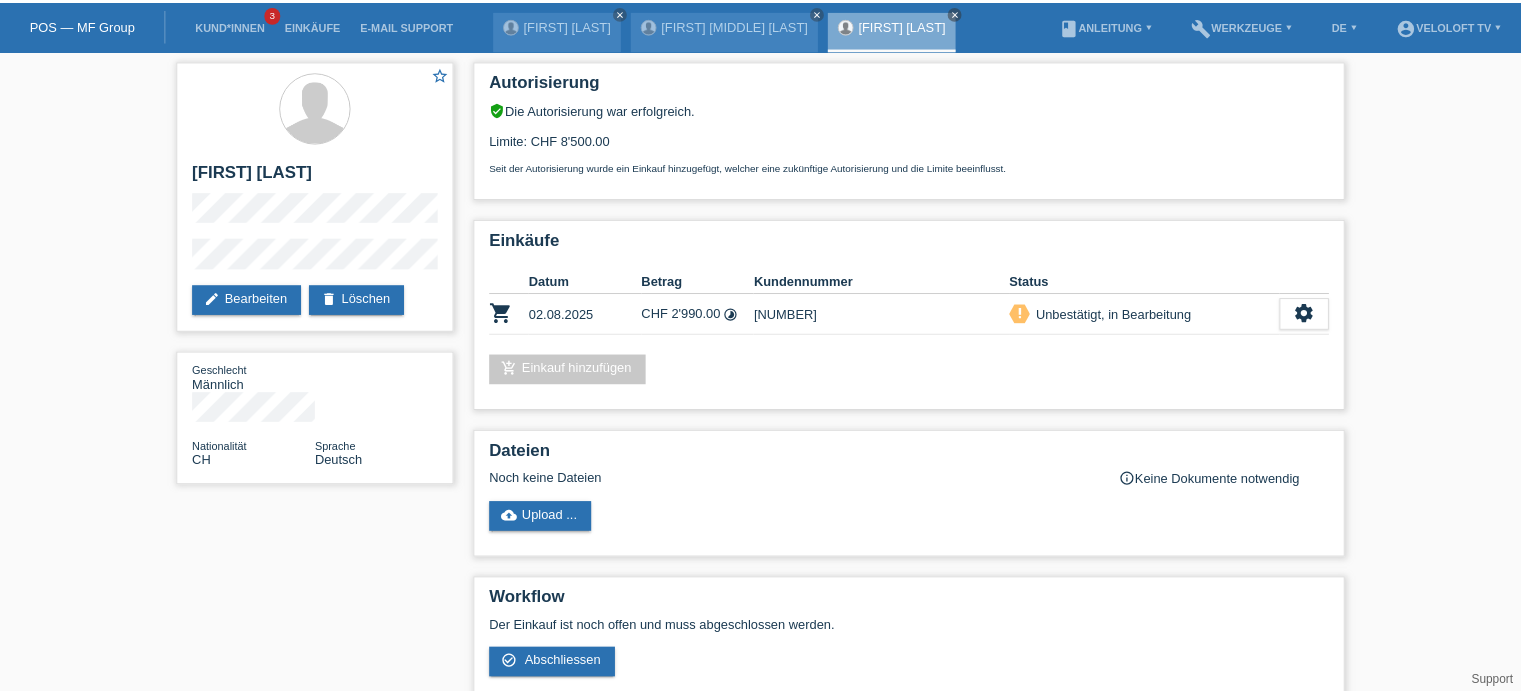 scroll, scrollTop: 0, scrollLeft: 0, axis: both 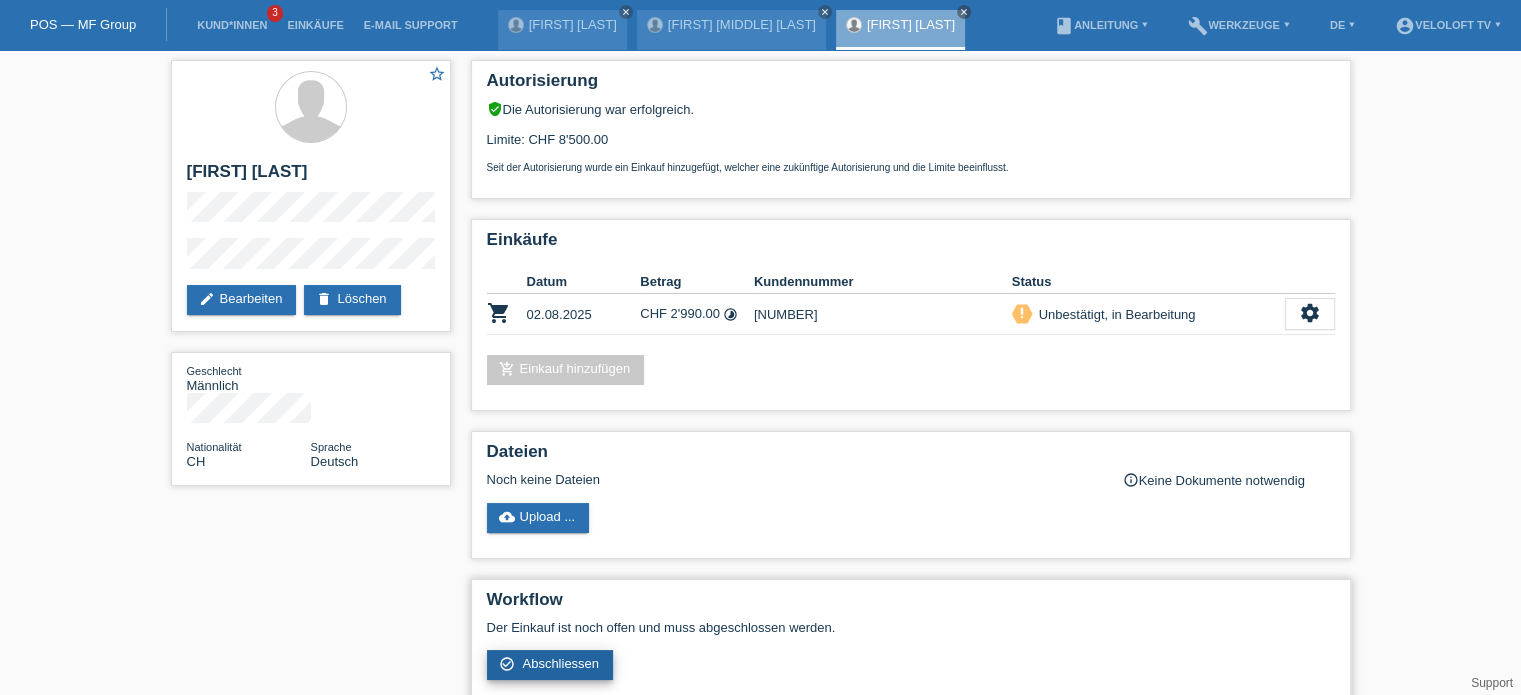 click on "Abschliessen" at bounding box center (560, 663) 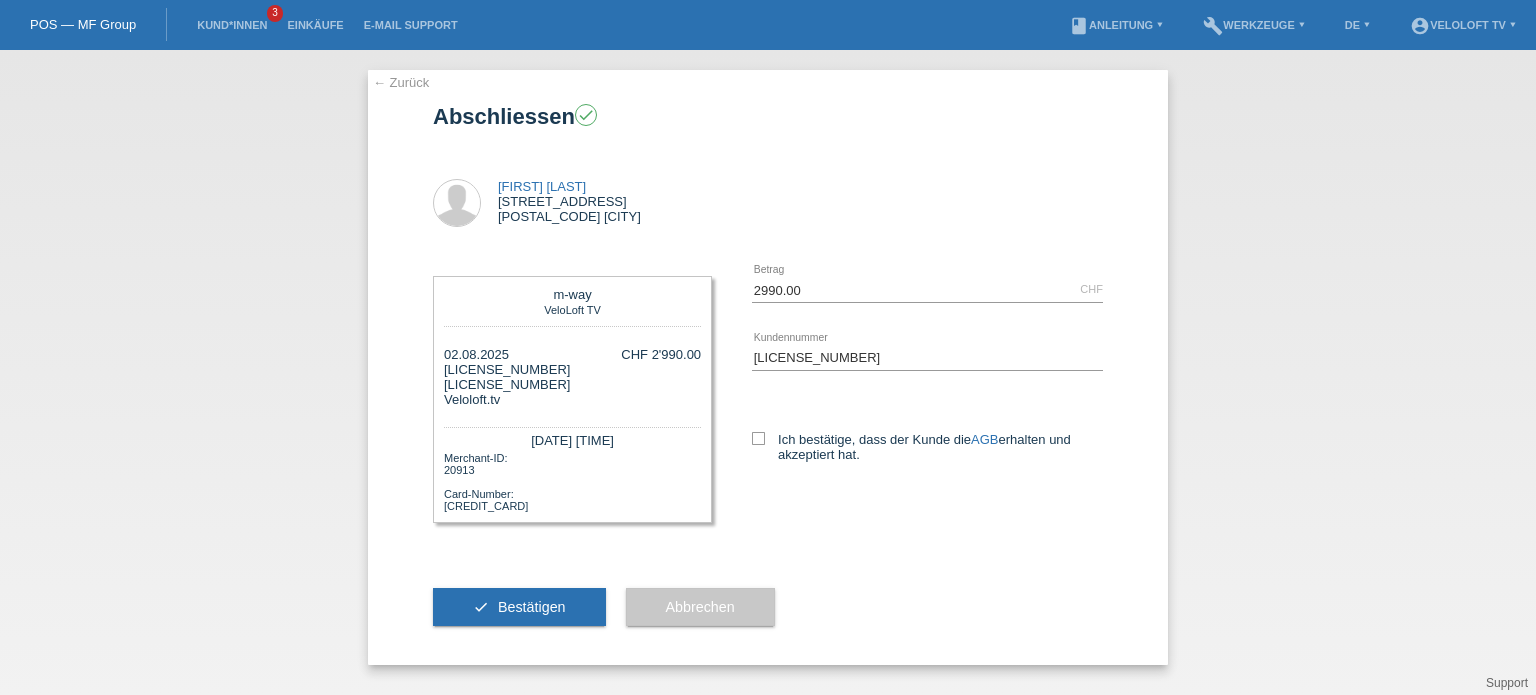 scroll, scrollTop: 0, scrollLeft: 0, axis: both 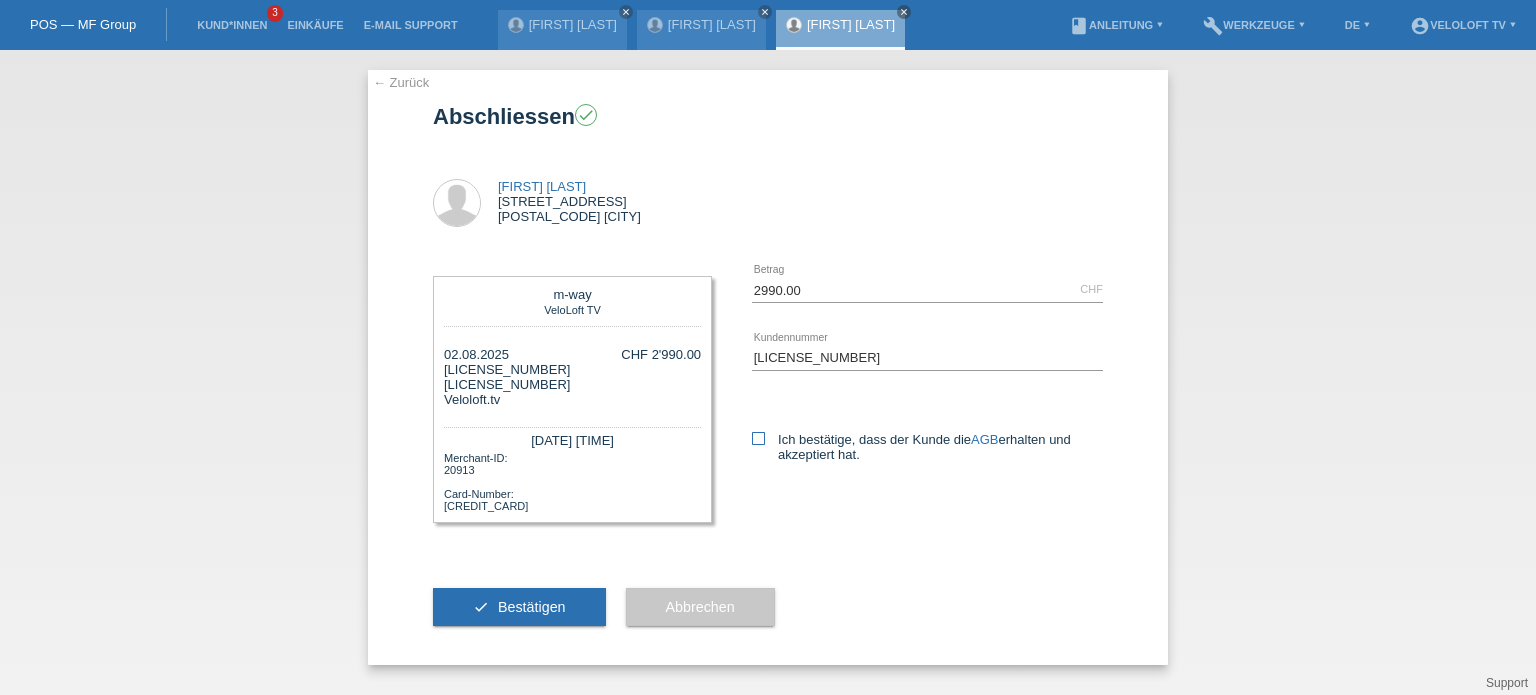 click at bounding box center (758, 438) 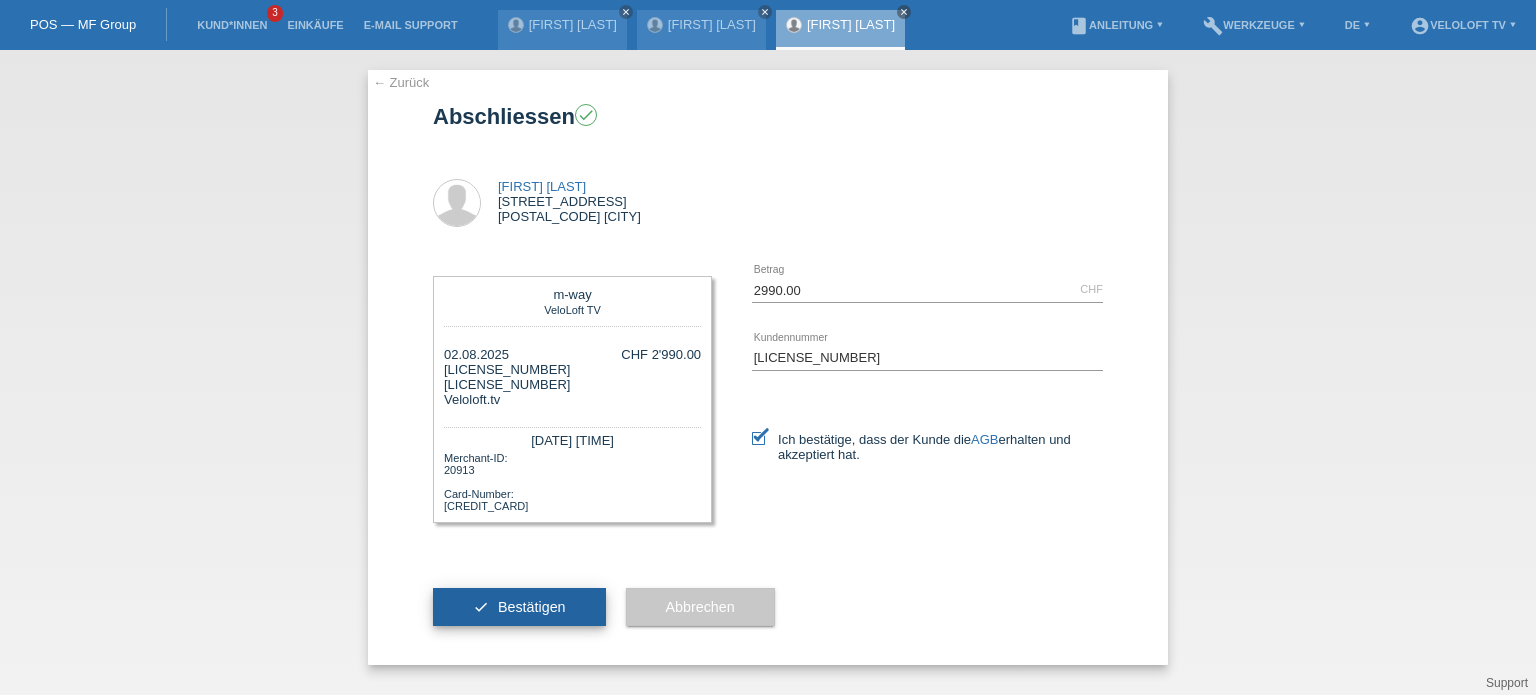 click on "Bestätigen" at bounding box center (532, 607) 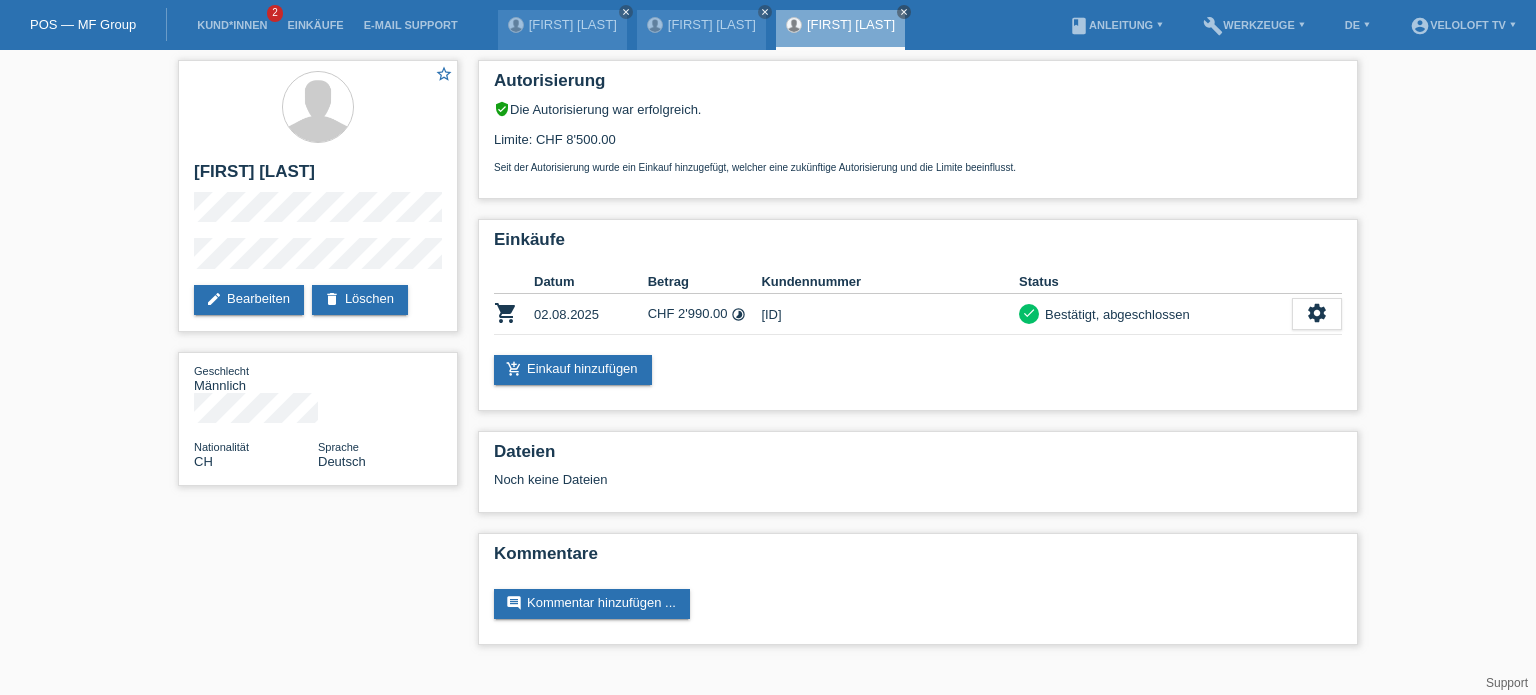 scroll, scrollTop: 0, scrollLeft: 0, axis: both 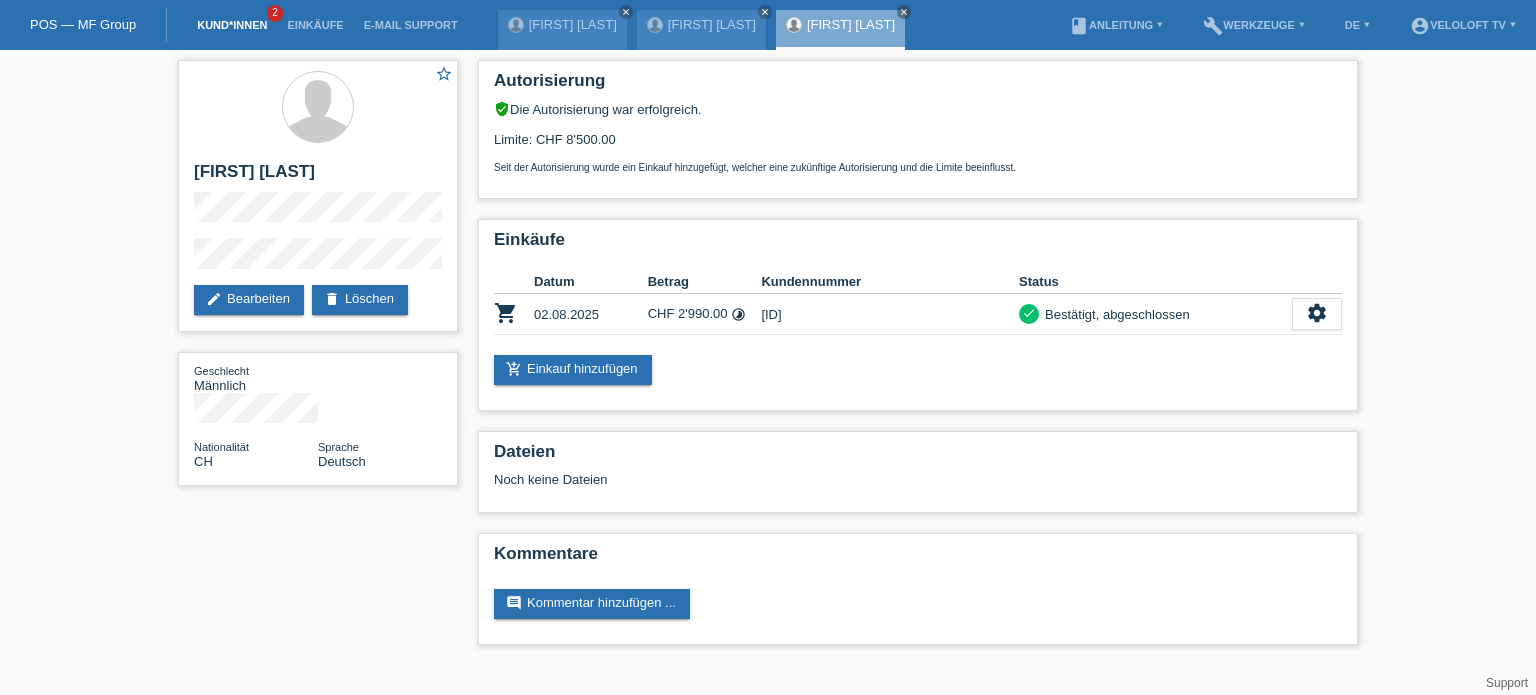 click on "Kund*innen" at bounding box center [232, 25] 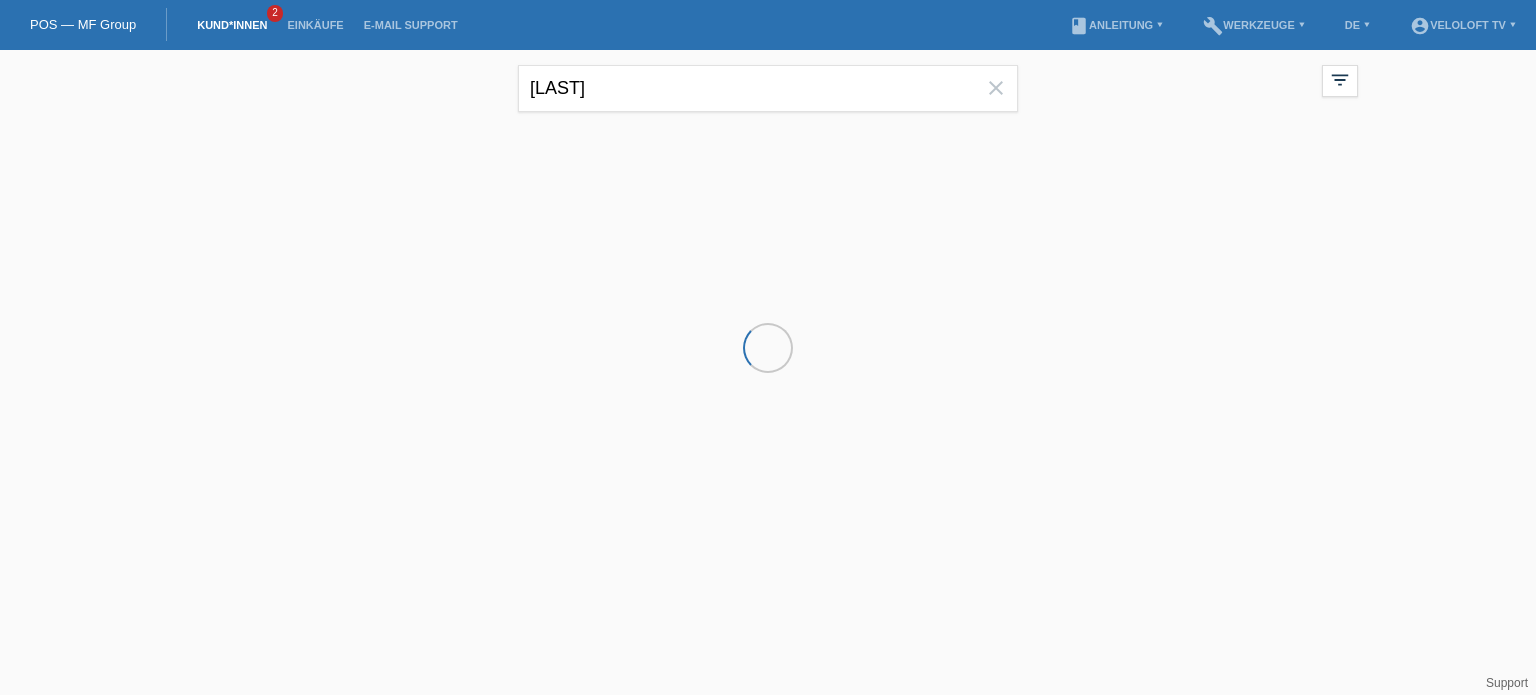 scroll, scrollTop: 0, scrollLeft: 0, axis: both 